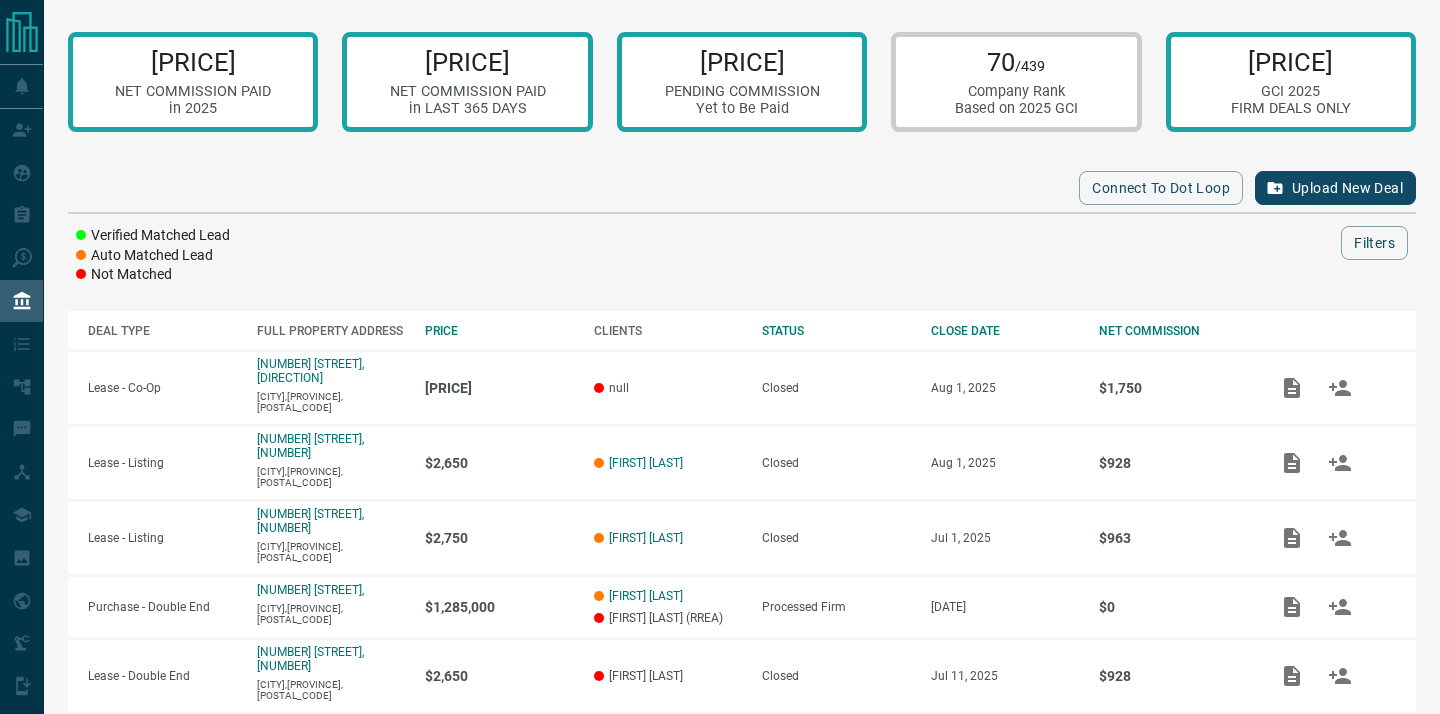 scroll, scrollTop: 0, scrollLeft: 0, axis: both 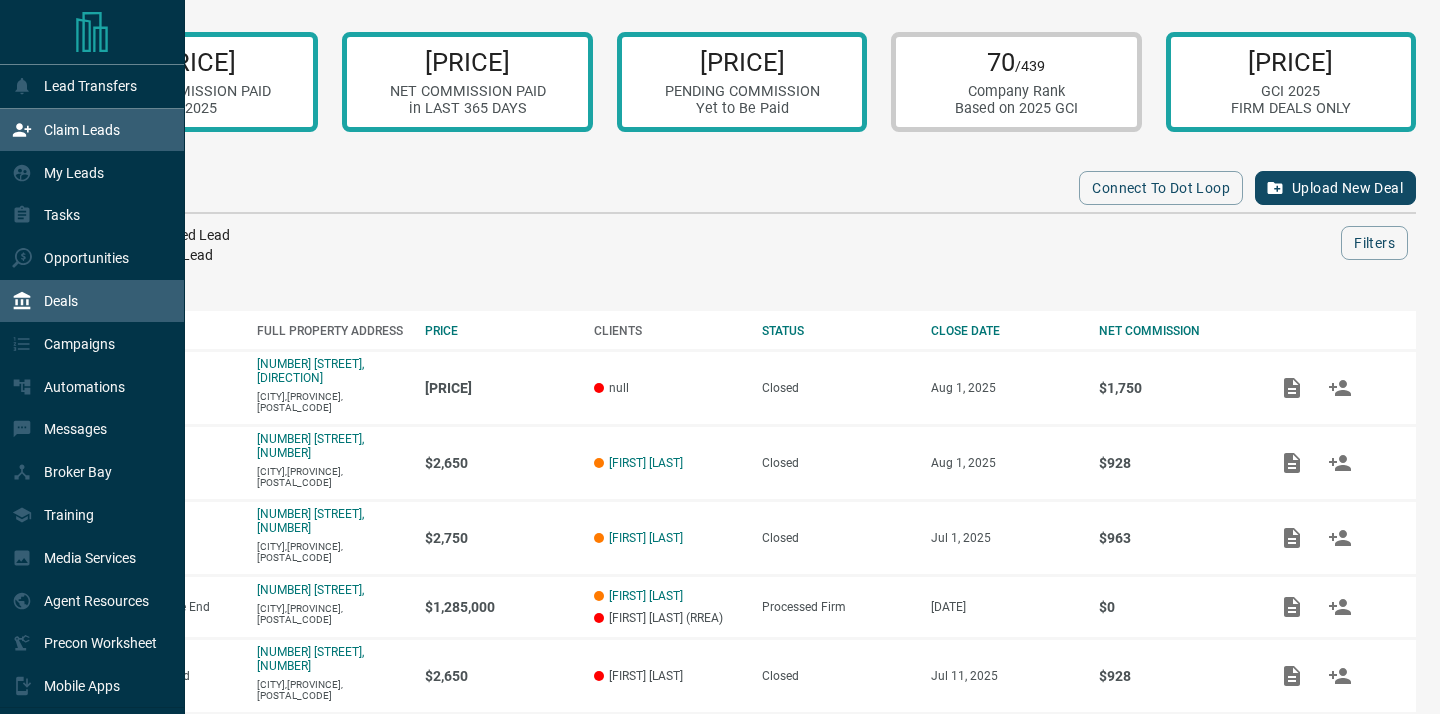 click on "Claim Leads" at bounding box center (82, 130) 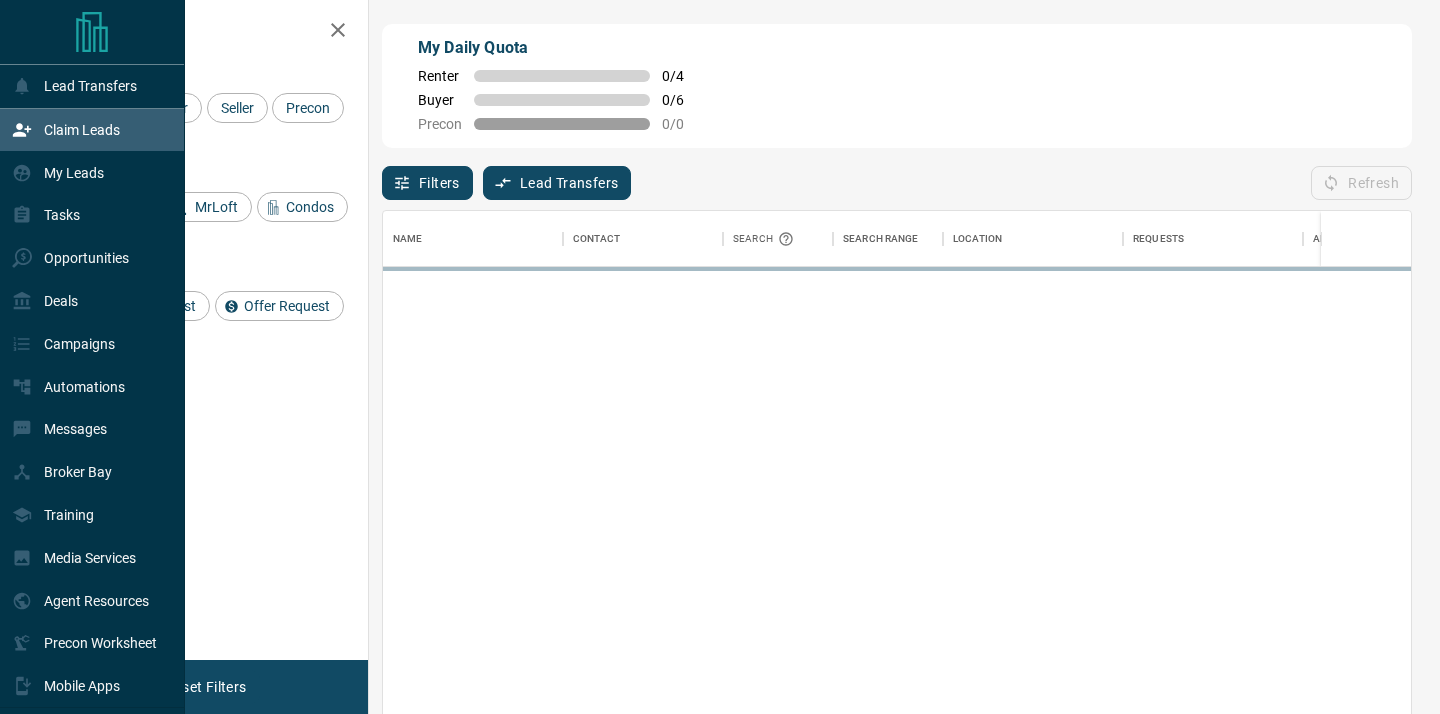 scroll, scrollTop: 1, scrollLeft: 1, axis: both 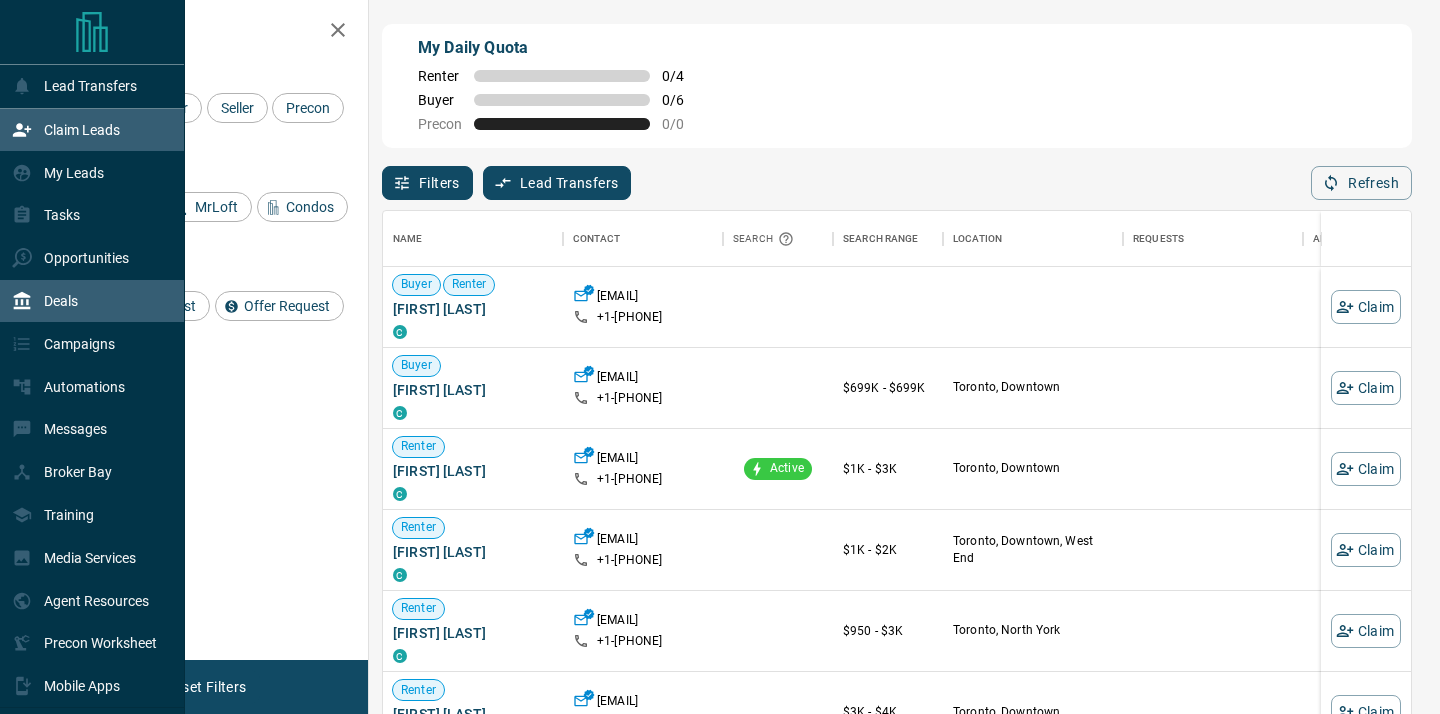 click on "Deals" at bounding box center (61, 301) 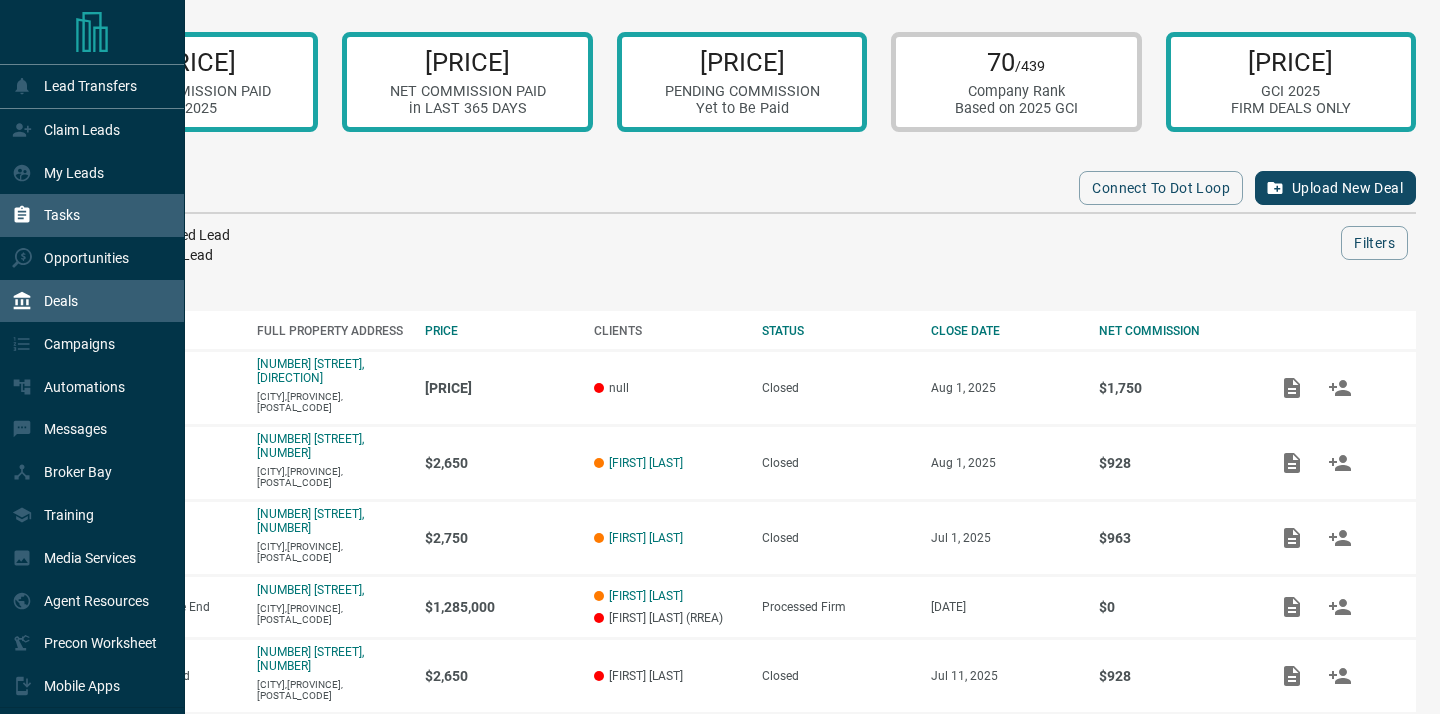click on "Tasks" at bounding box center (92, 215) 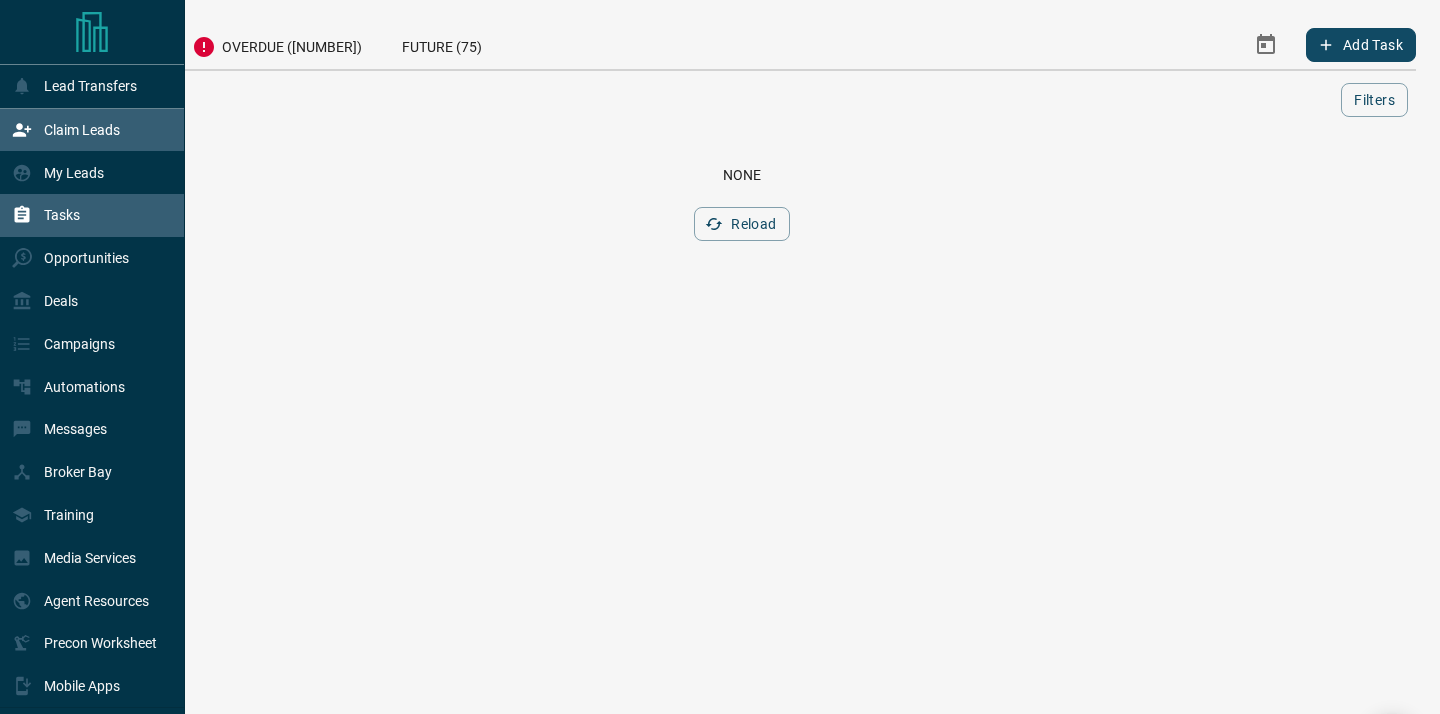 click on "Claim Leads" at bounding box center [82, 130] 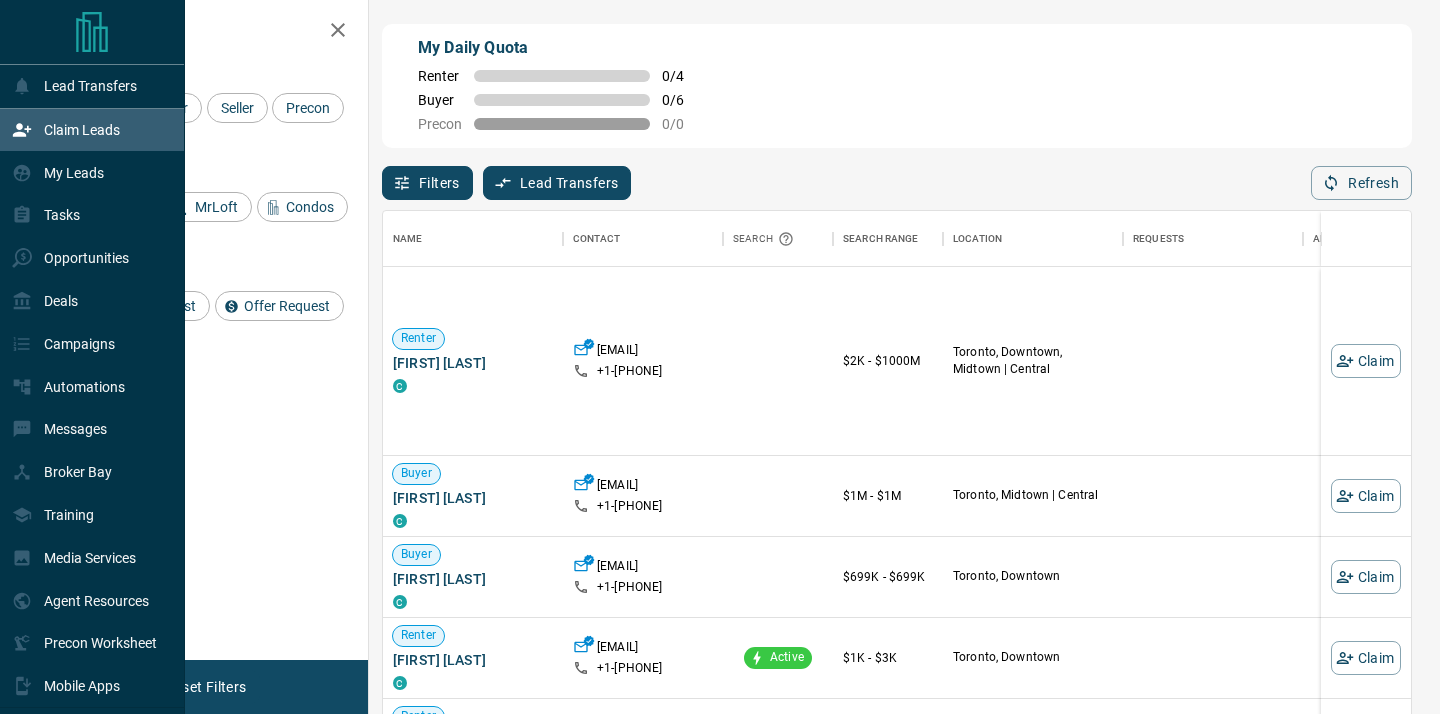 scroll, scrollTop: 1, scrollLeft: 1, axis: both 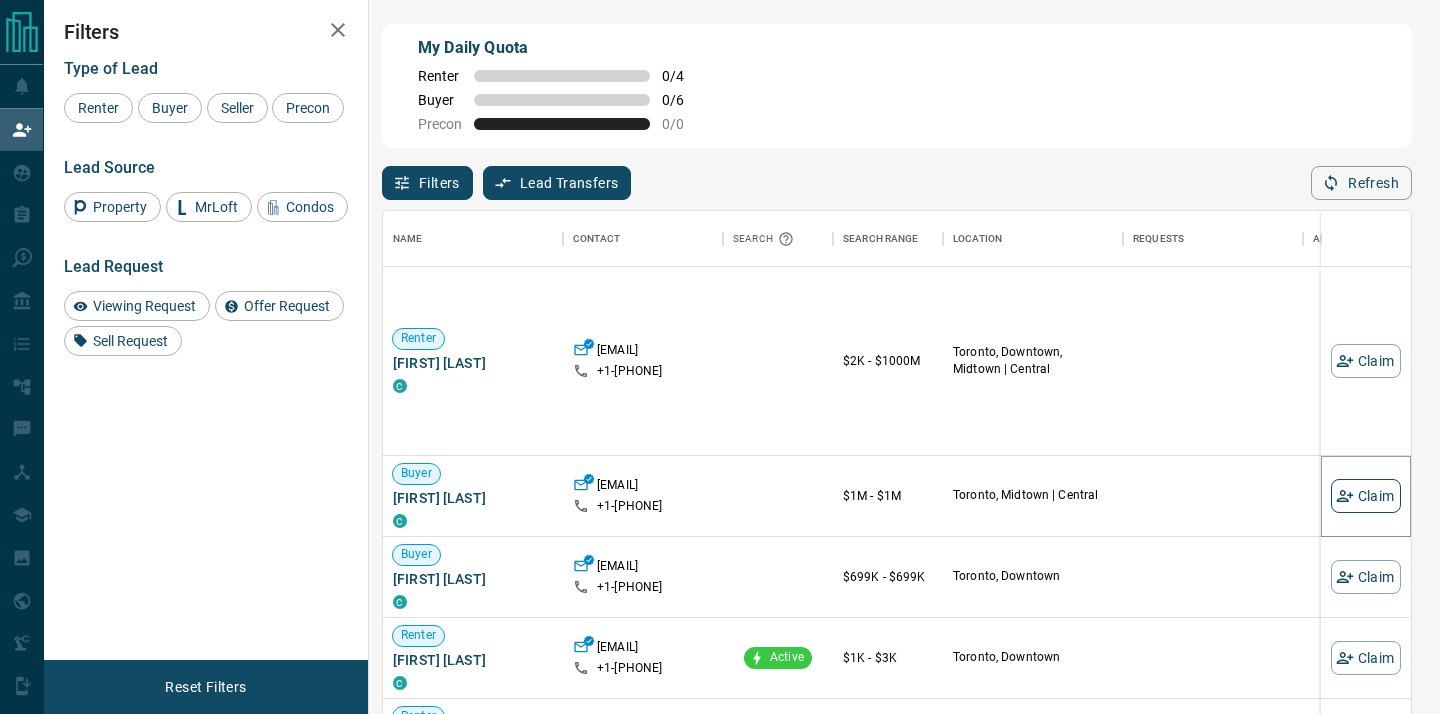 click 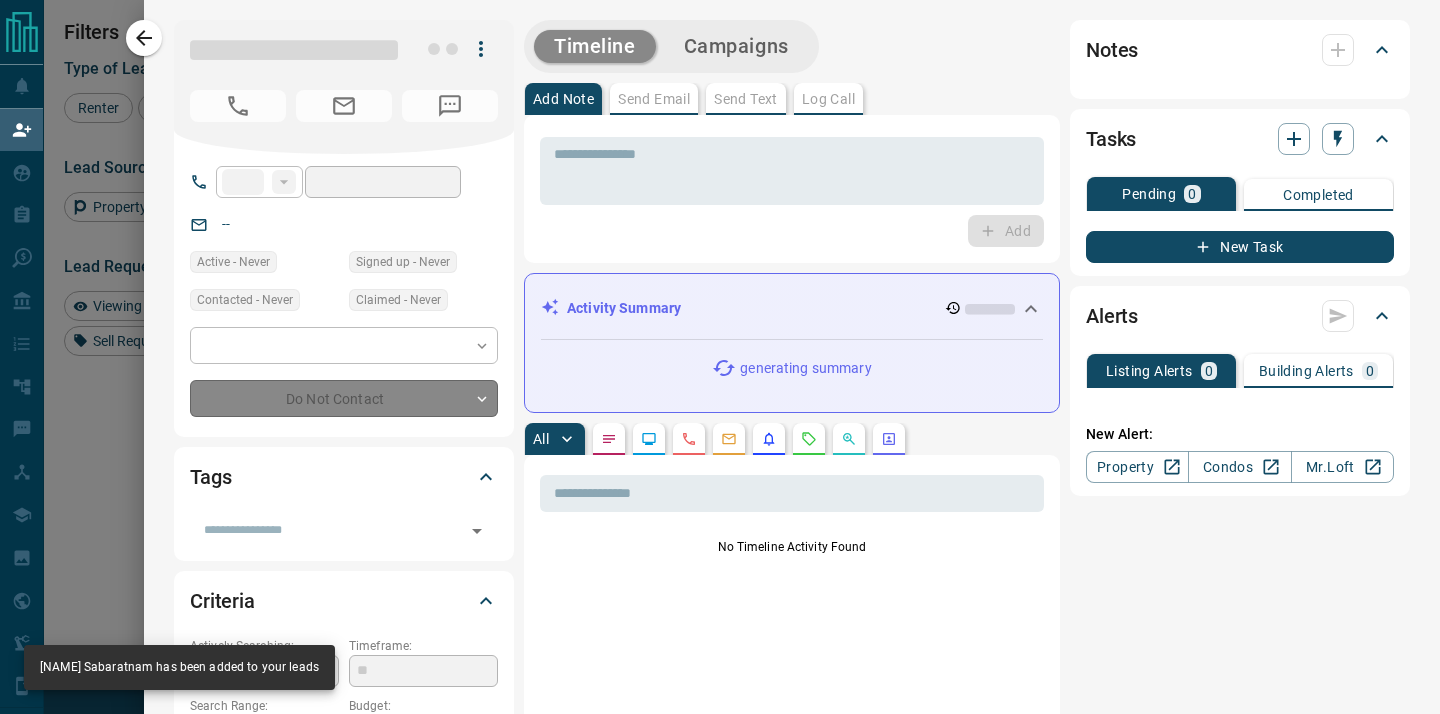 type on "**" 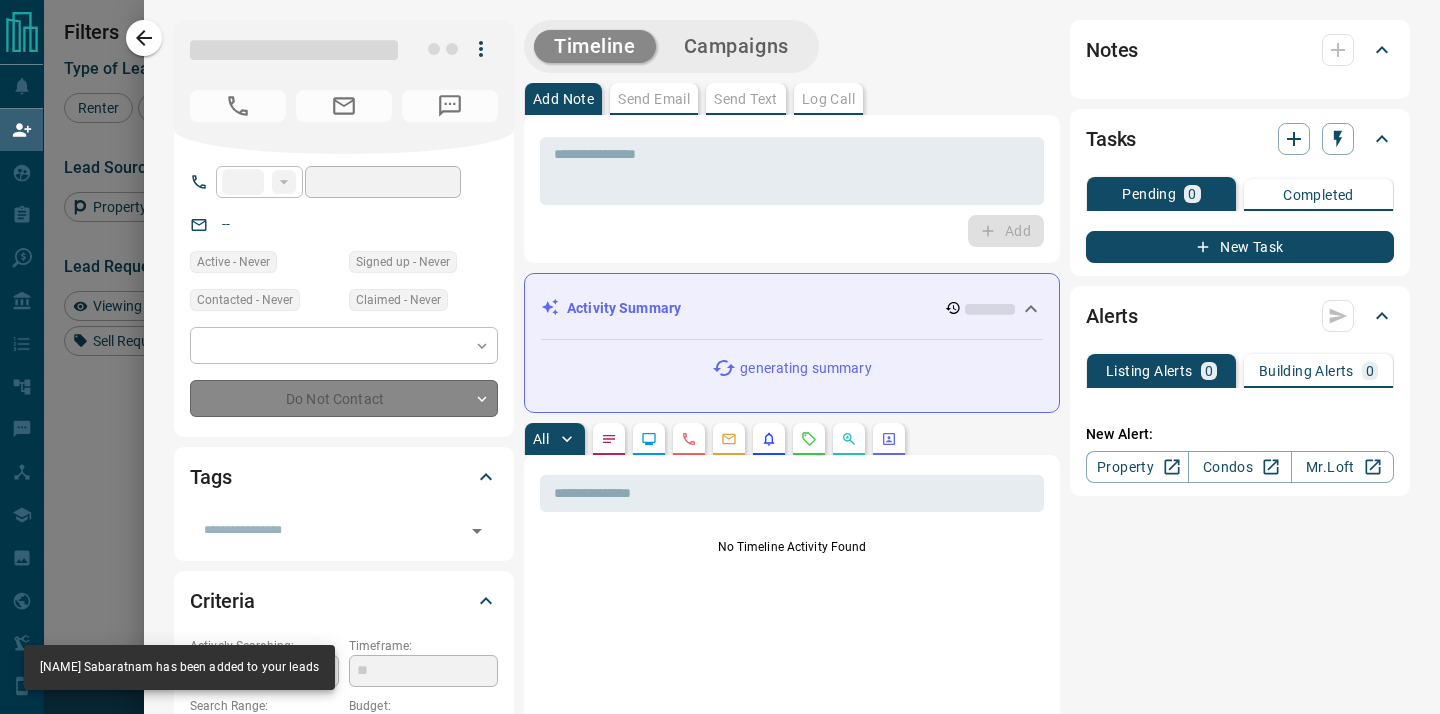 type on "**********" 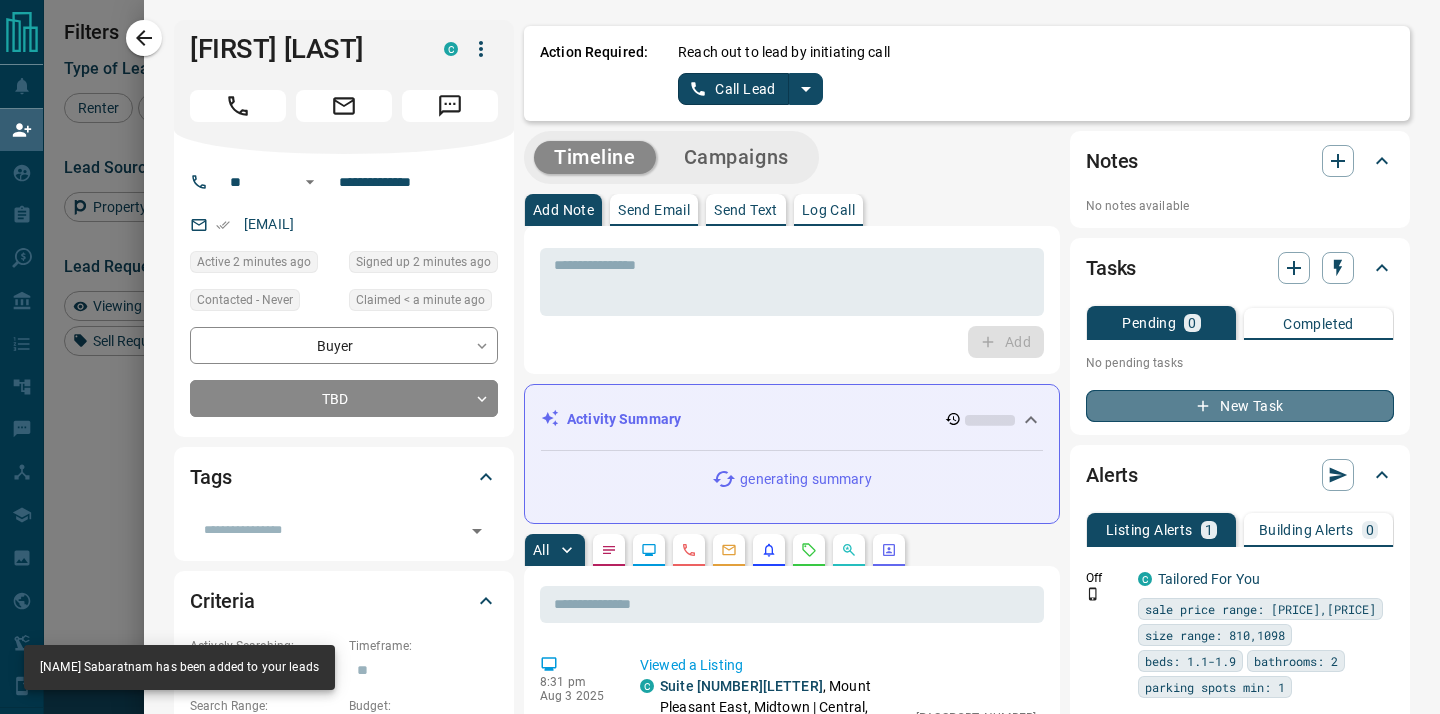 click 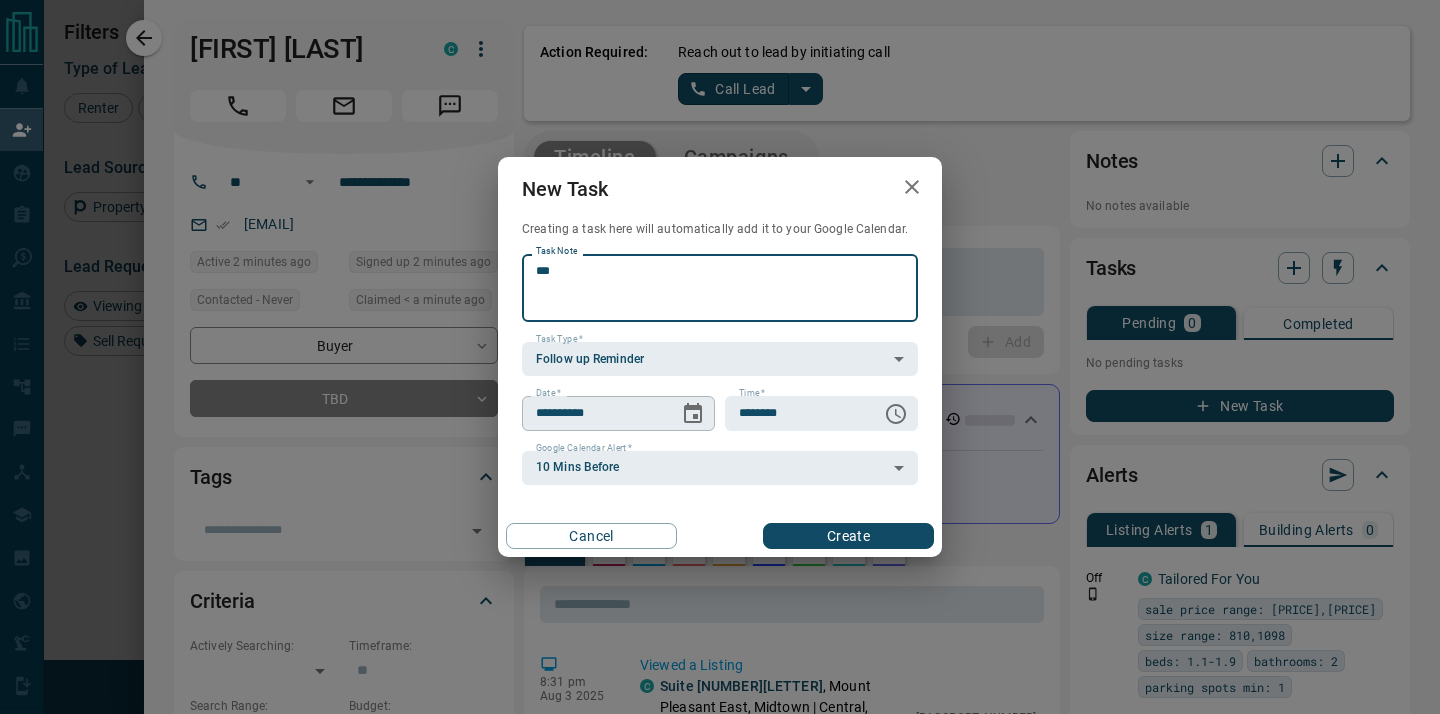 type on "***" 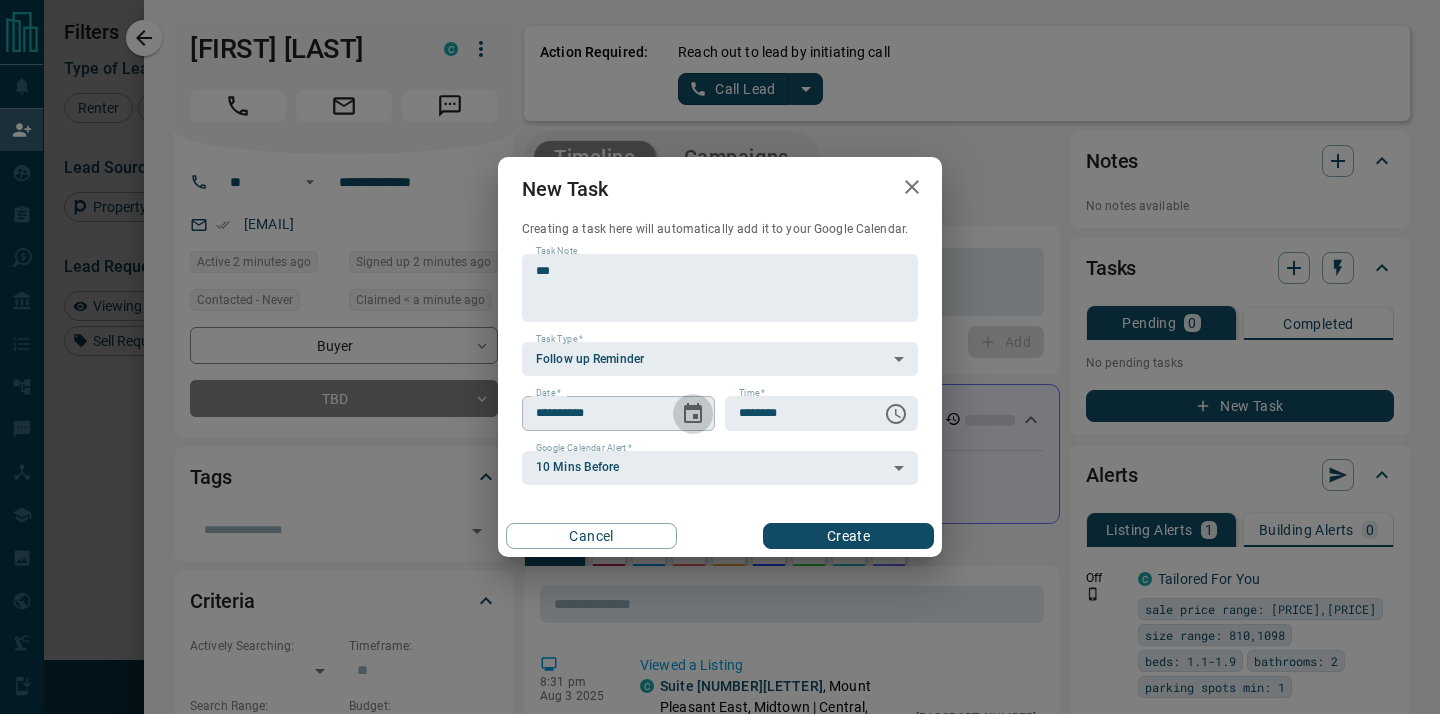 click 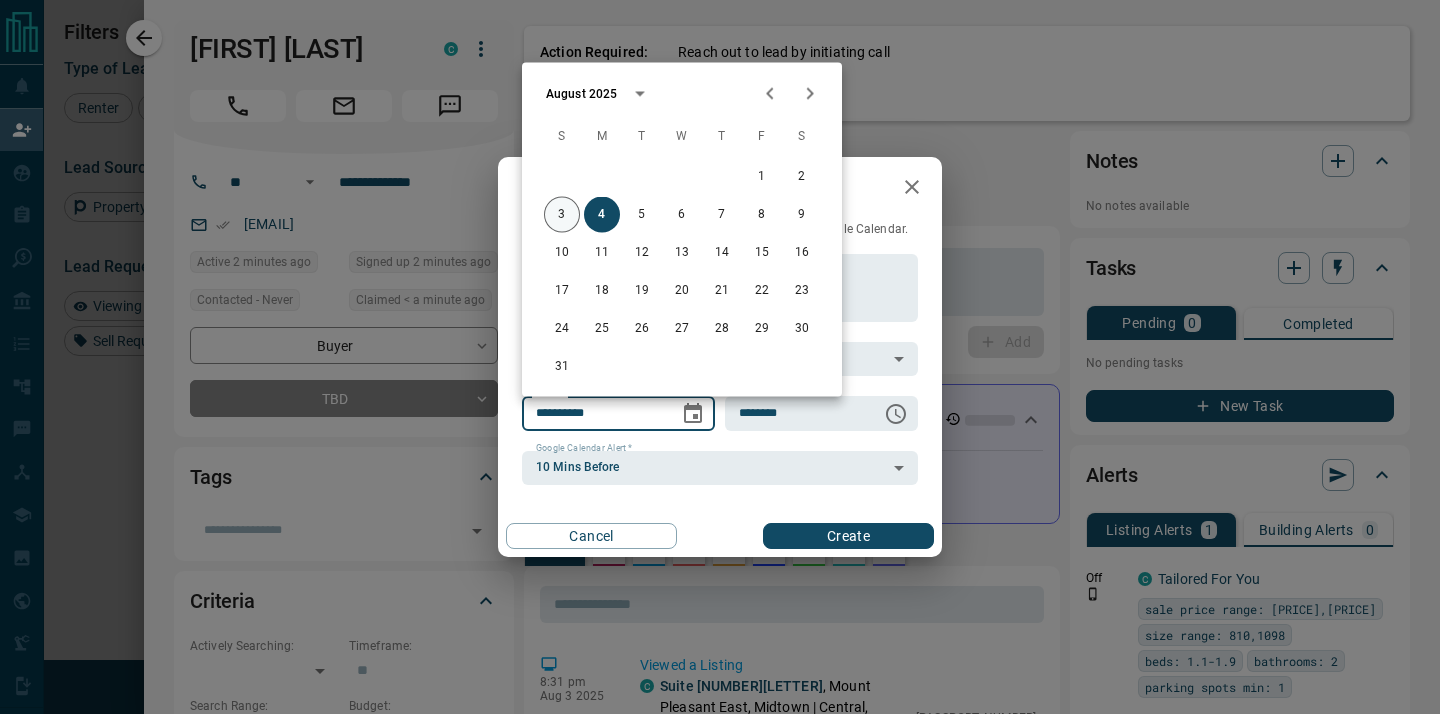 click on "3" at bounding box center [562, 215] 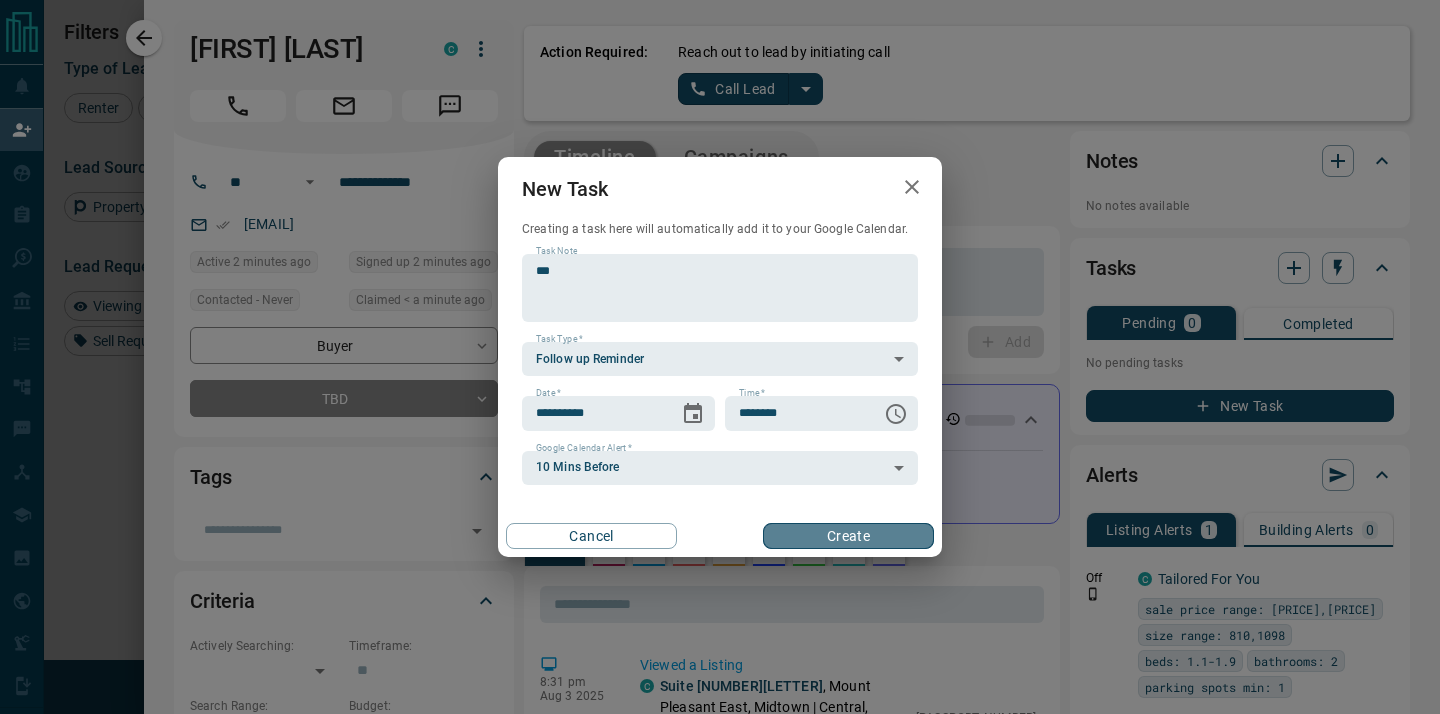 click on "Create" at bounding box center [848, 536] 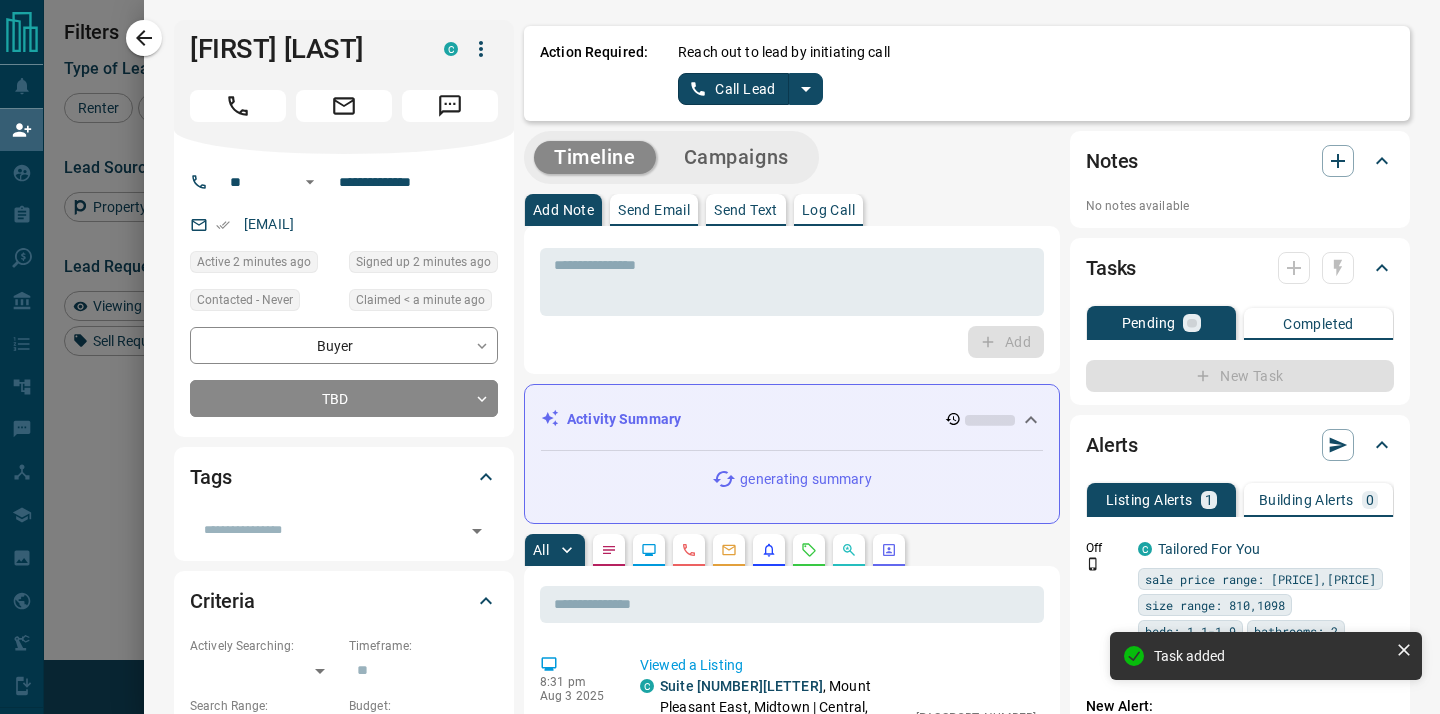 click on "**********" at bounding box center [720, 357] 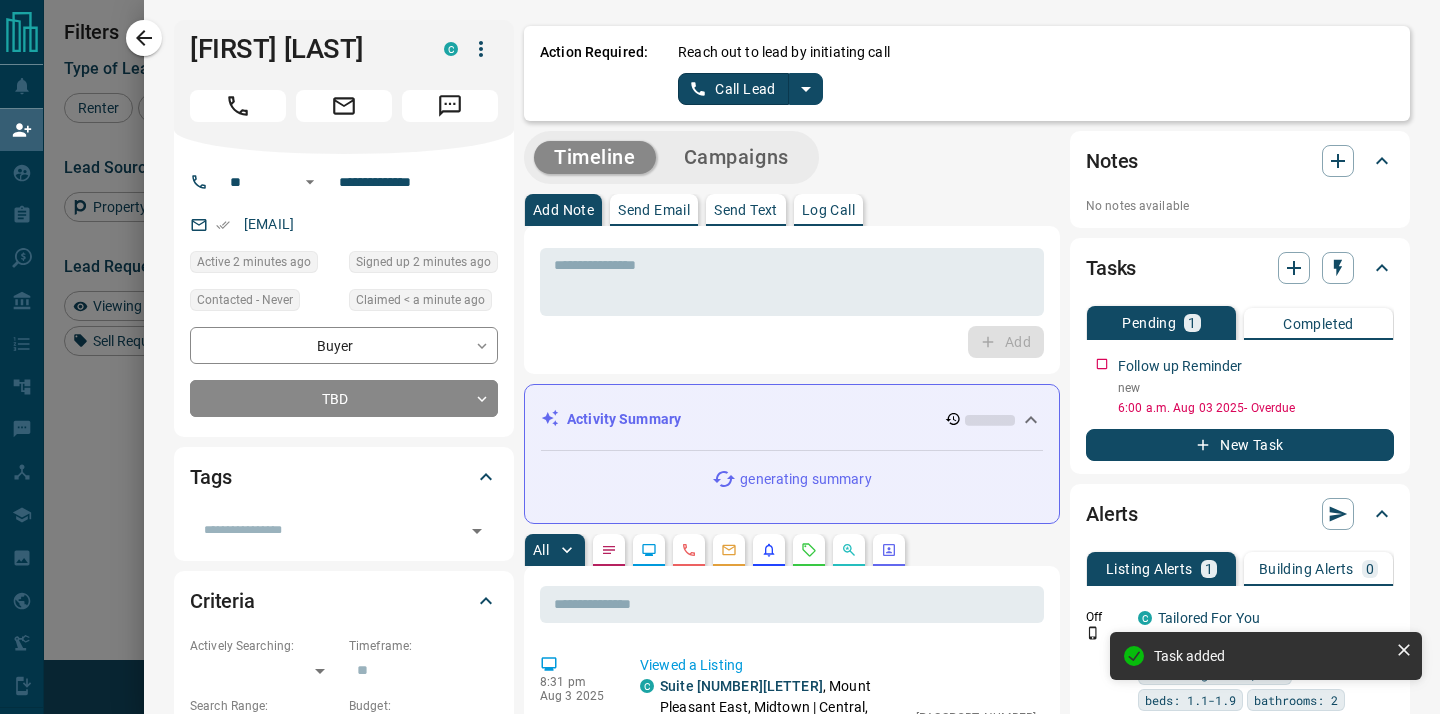click 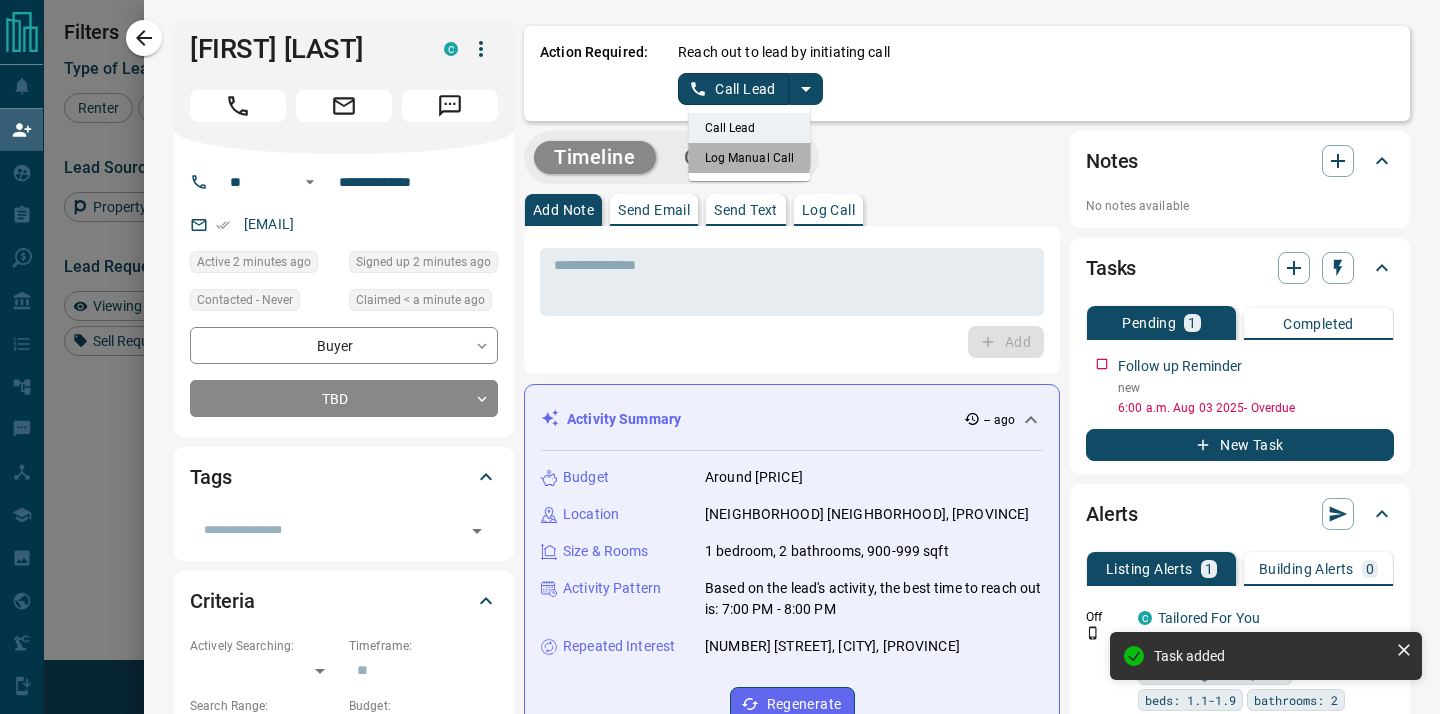 click on "Log Manual Call" at bounding box center (750, 158) 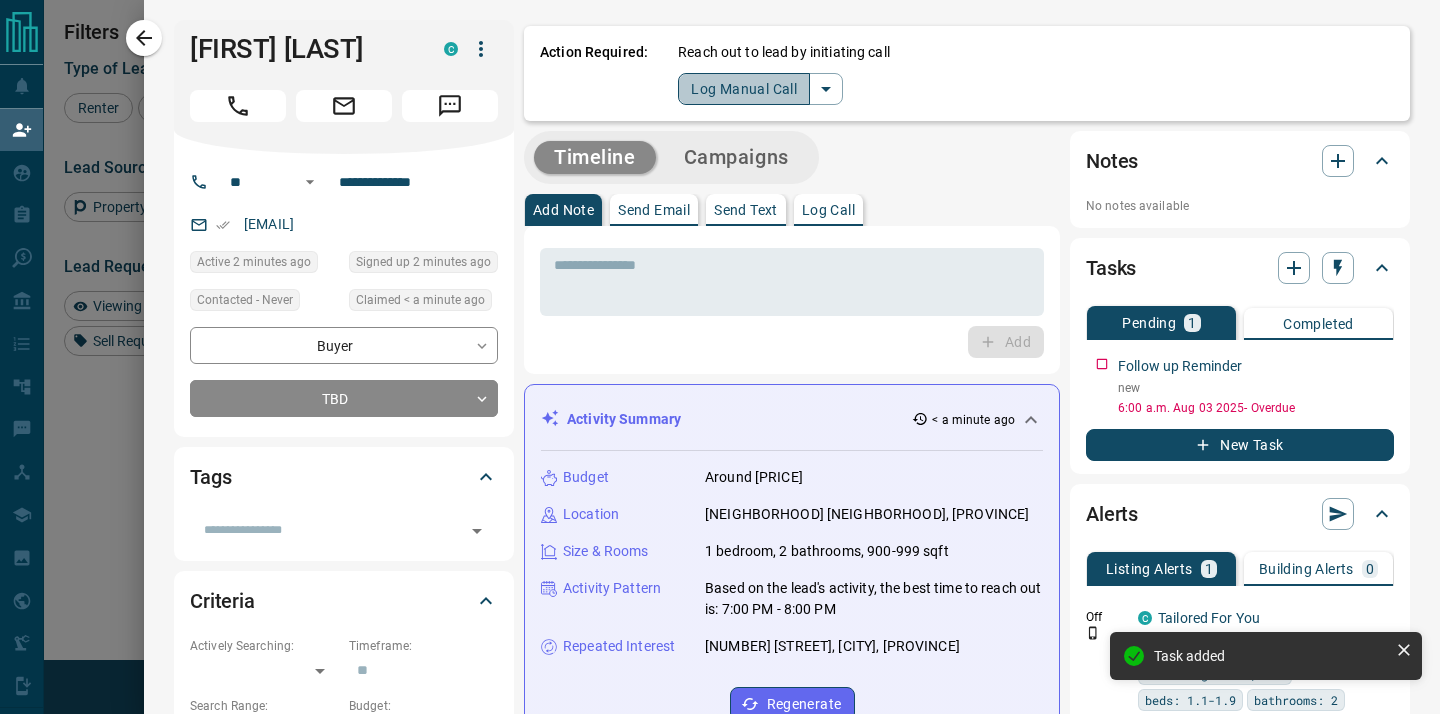 click on "Log Manual Call" at bounding box center [744, 89] 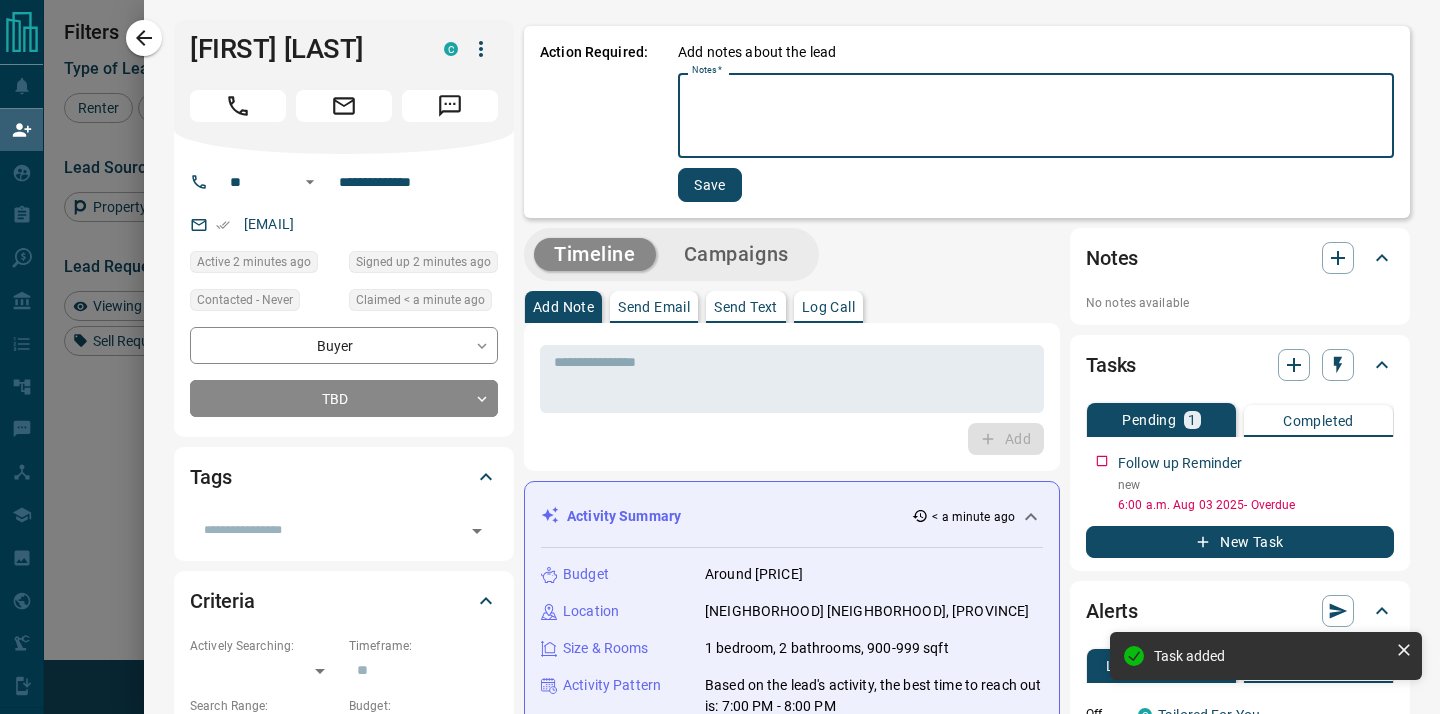click on "Notes   *" at bounding box center [1036, 116] 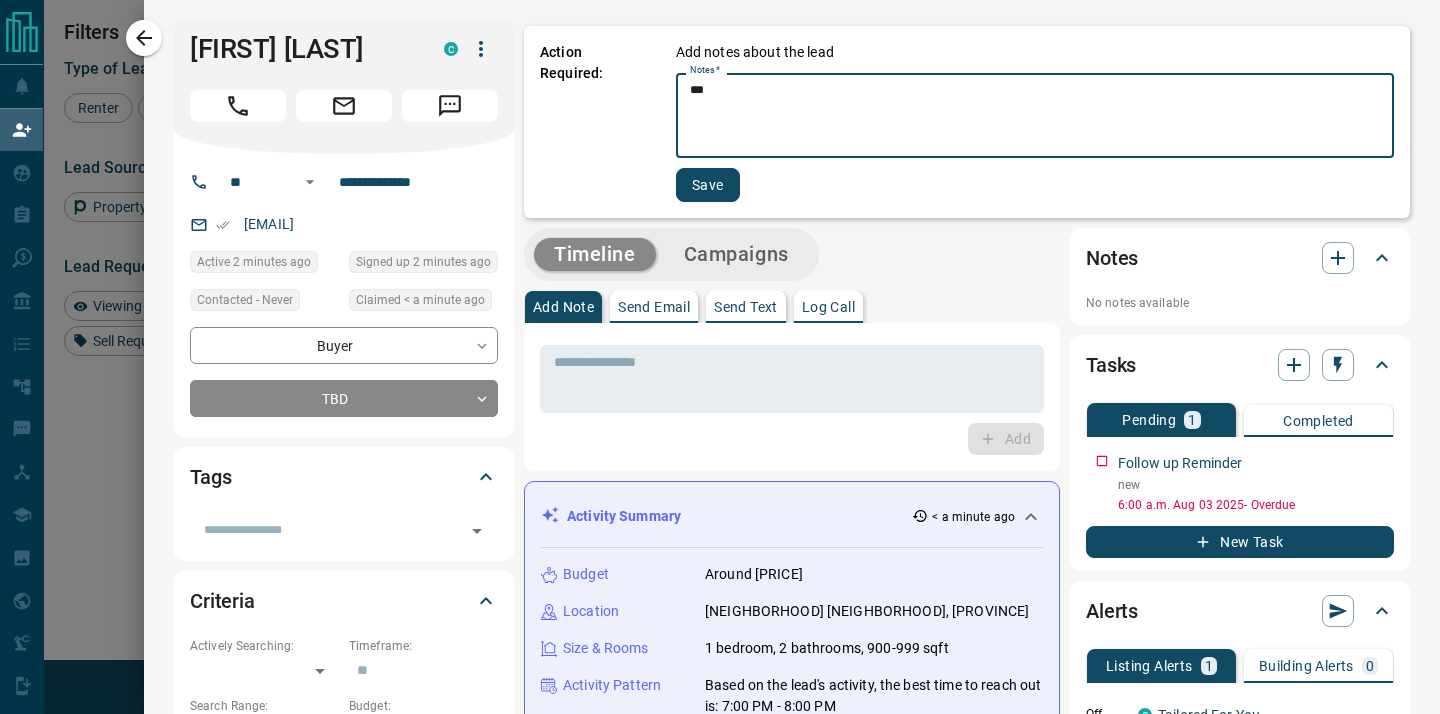 type on "***" 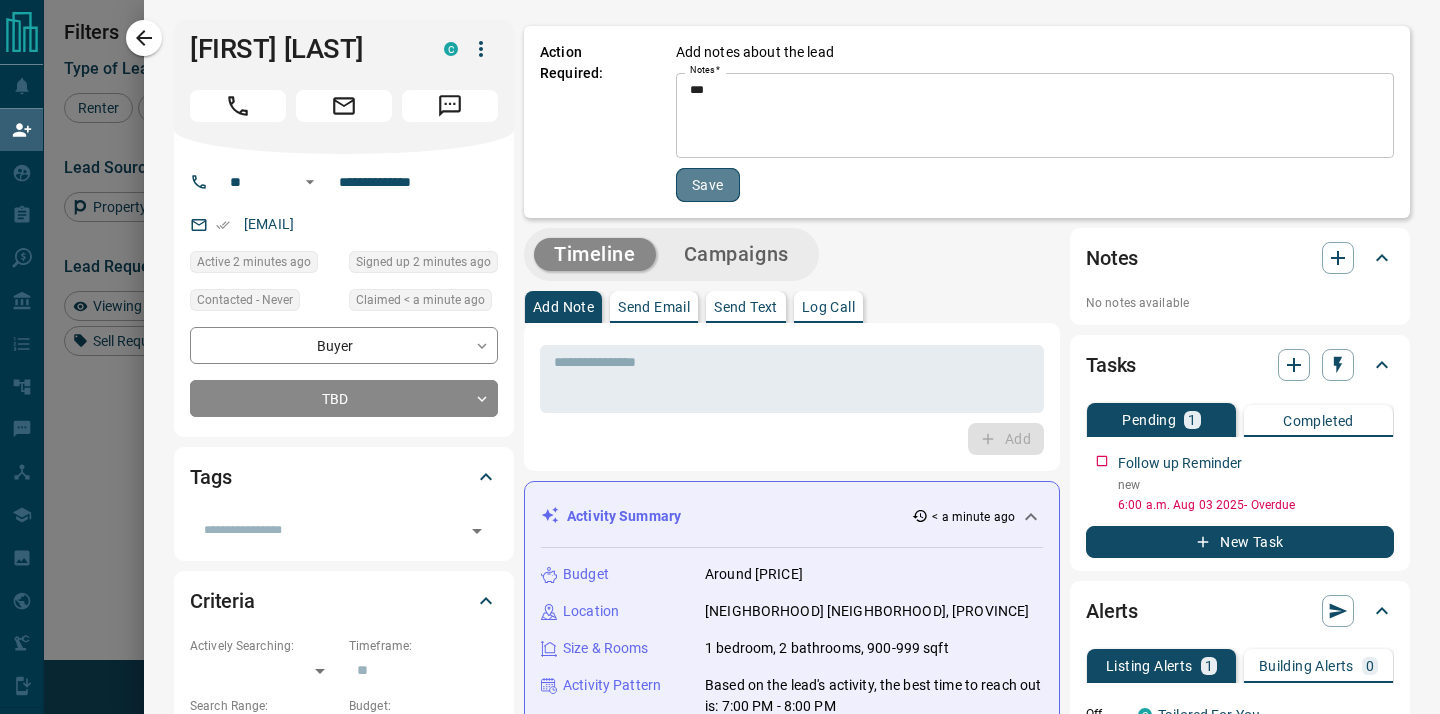 click on "Save" at bounding box center (708, 185) 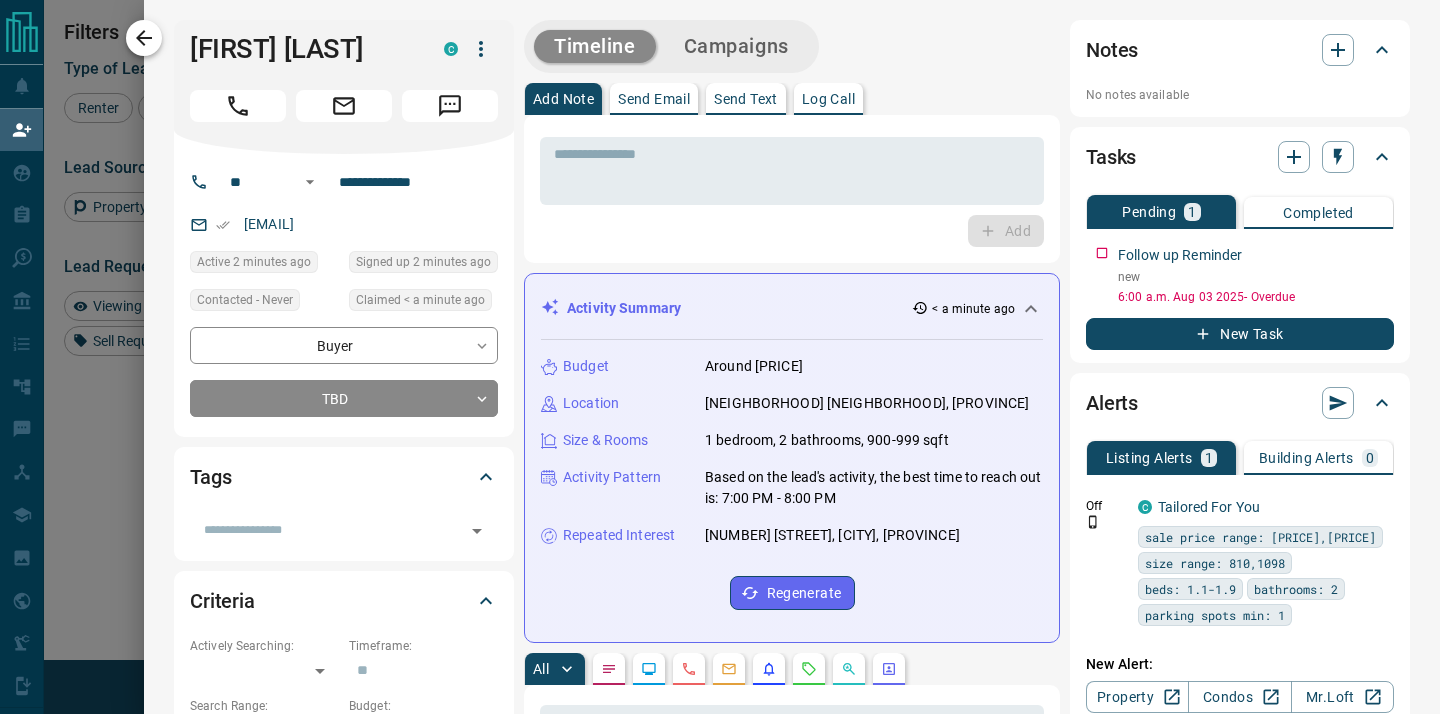 click 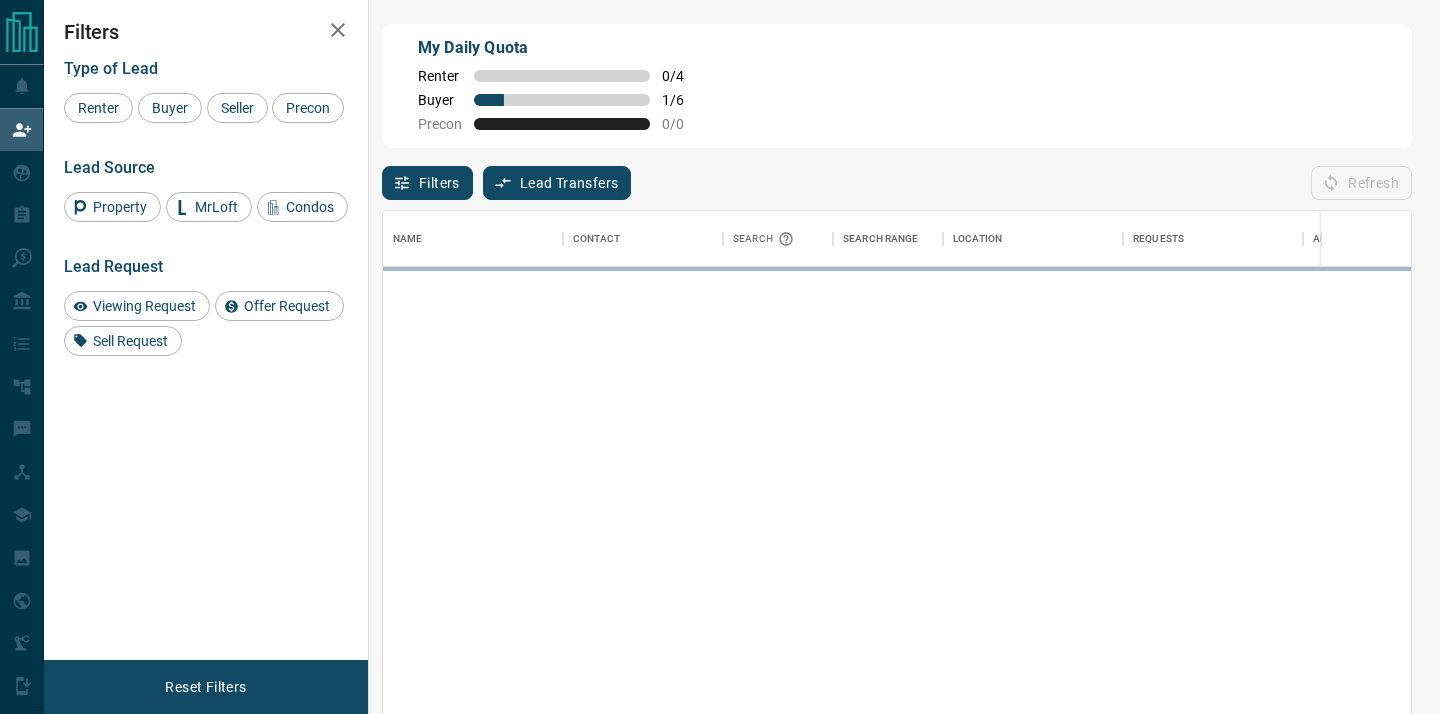scroll, scrollTop: 1, scrollLeft: 1, axis: both 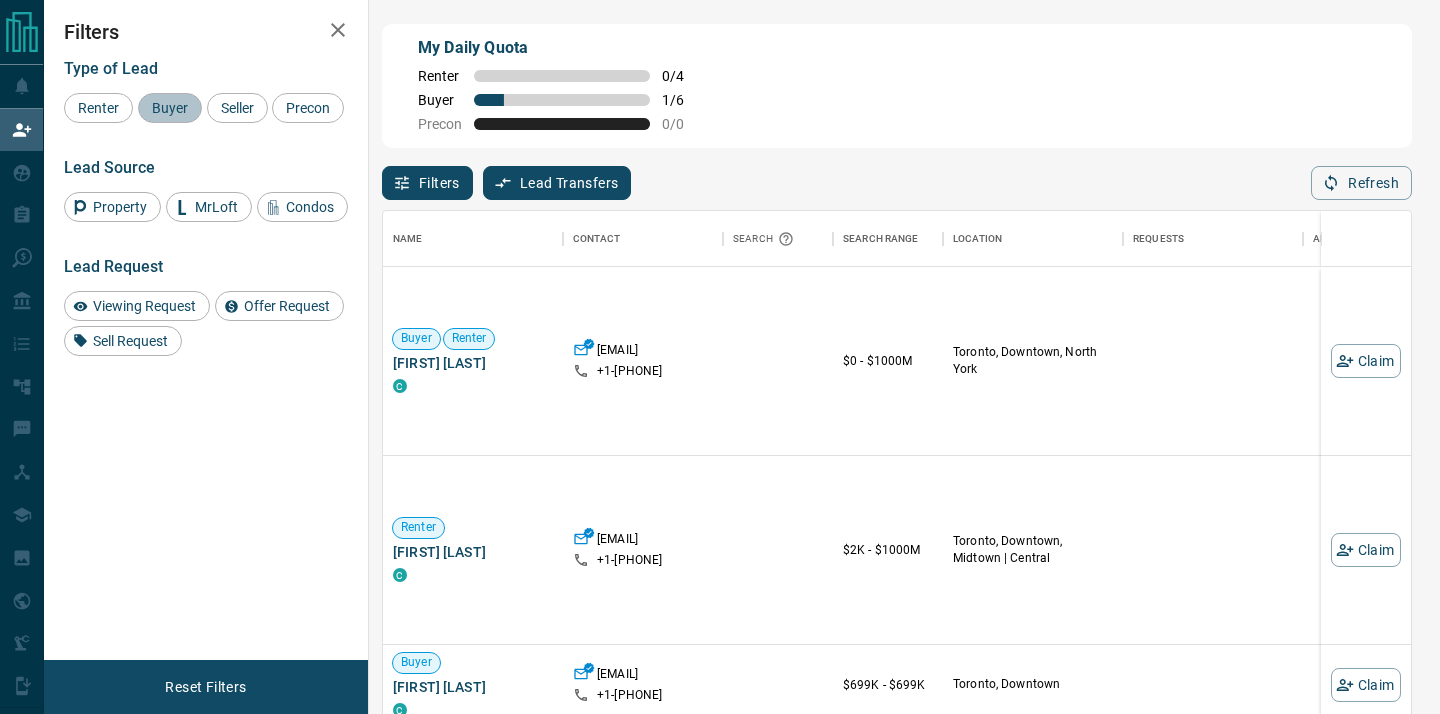 click on "Buyer" at bounding box center [170, 108] 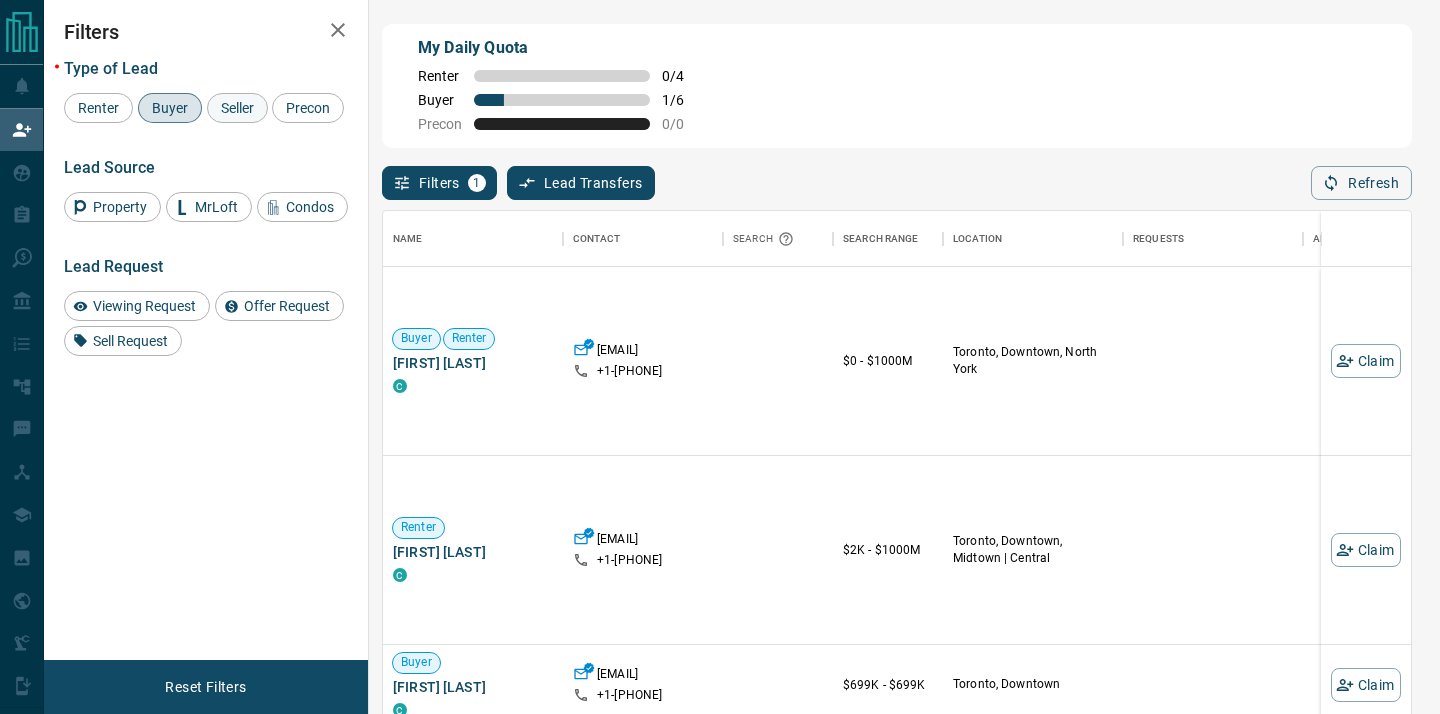 click on "Seller" at bounding box center (237, 108) 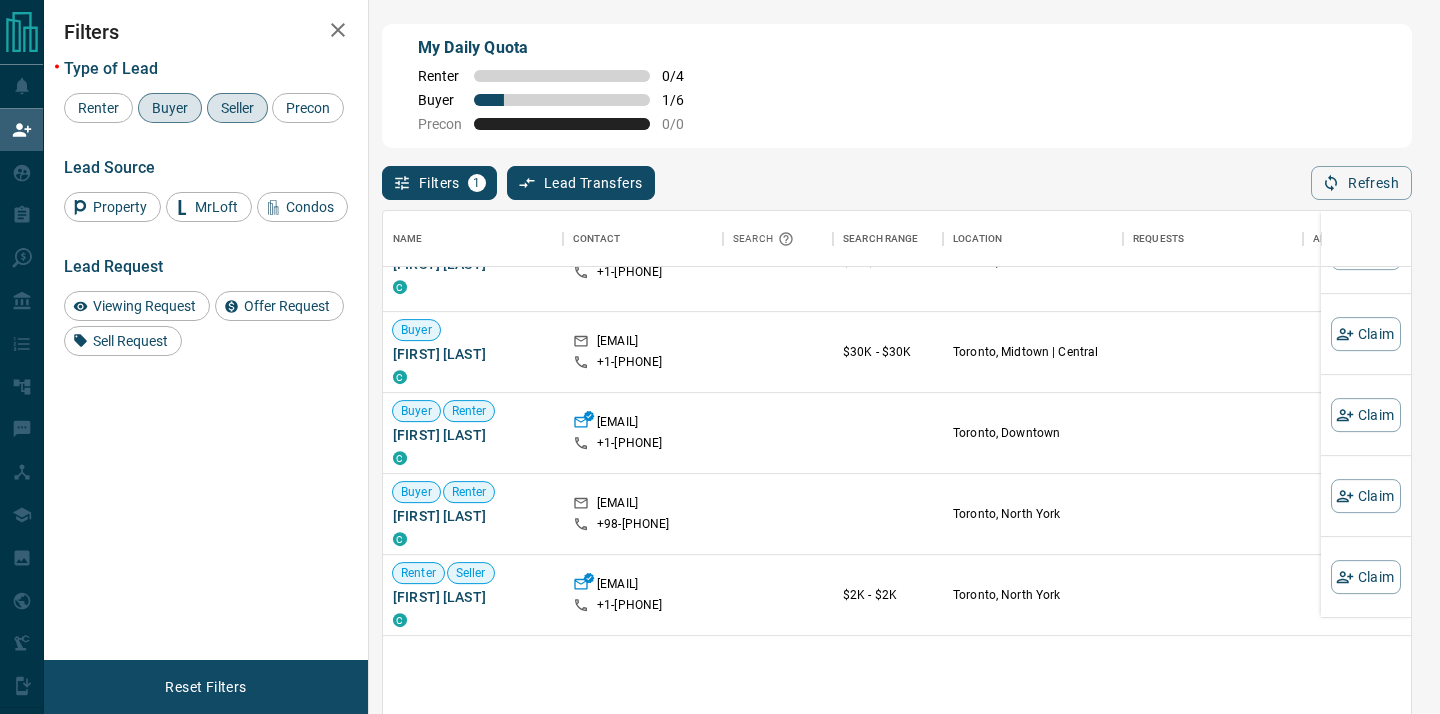 scroll, scrollTop: 0, scrollLeft: 0, axis: both 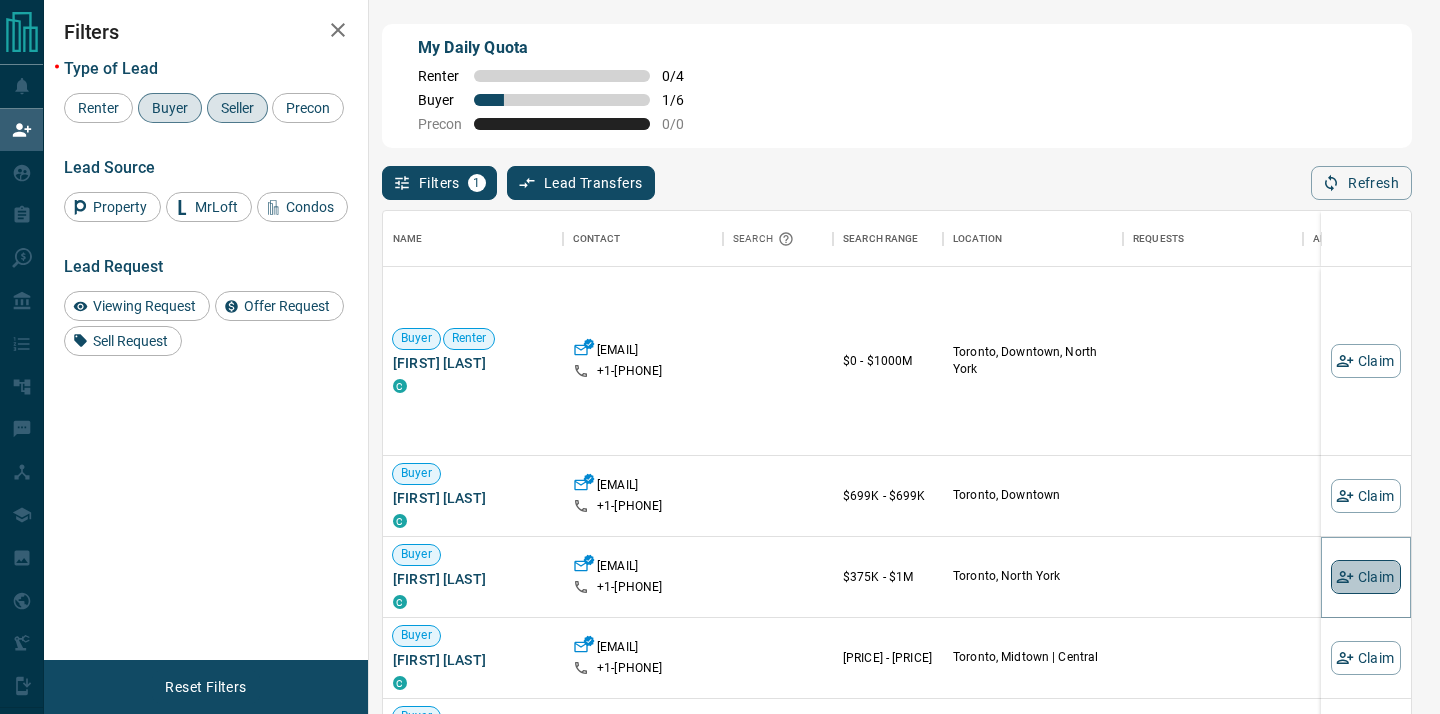click on "Claim" at bounding box center [1366, 577] 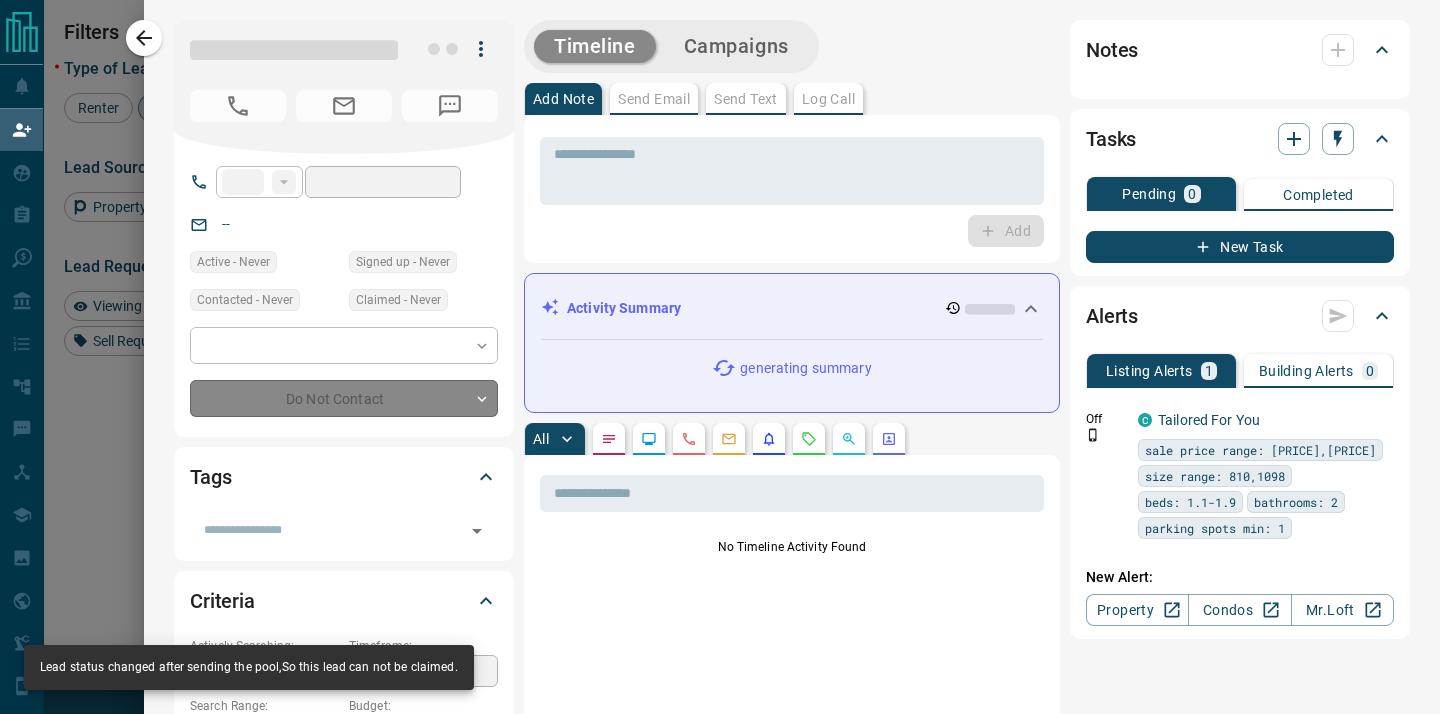 type on "**" 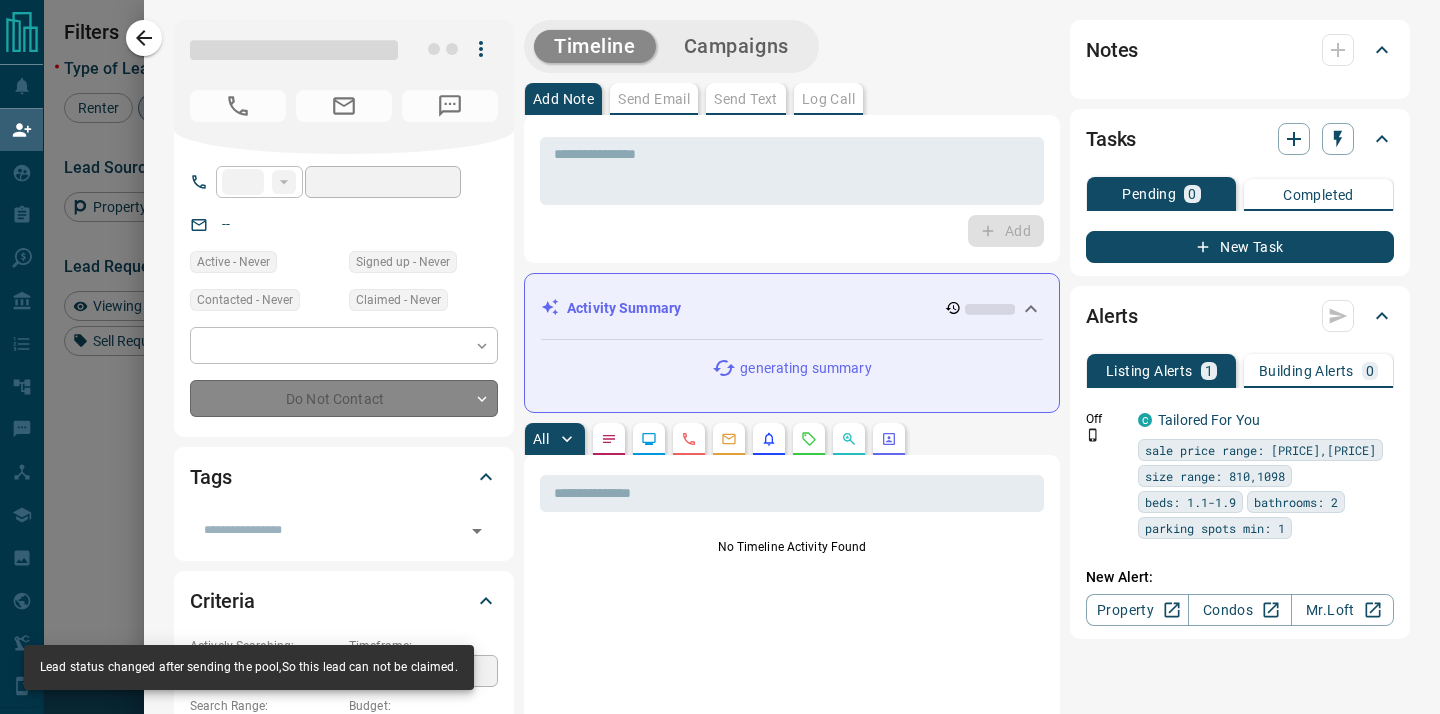 type on "**********" 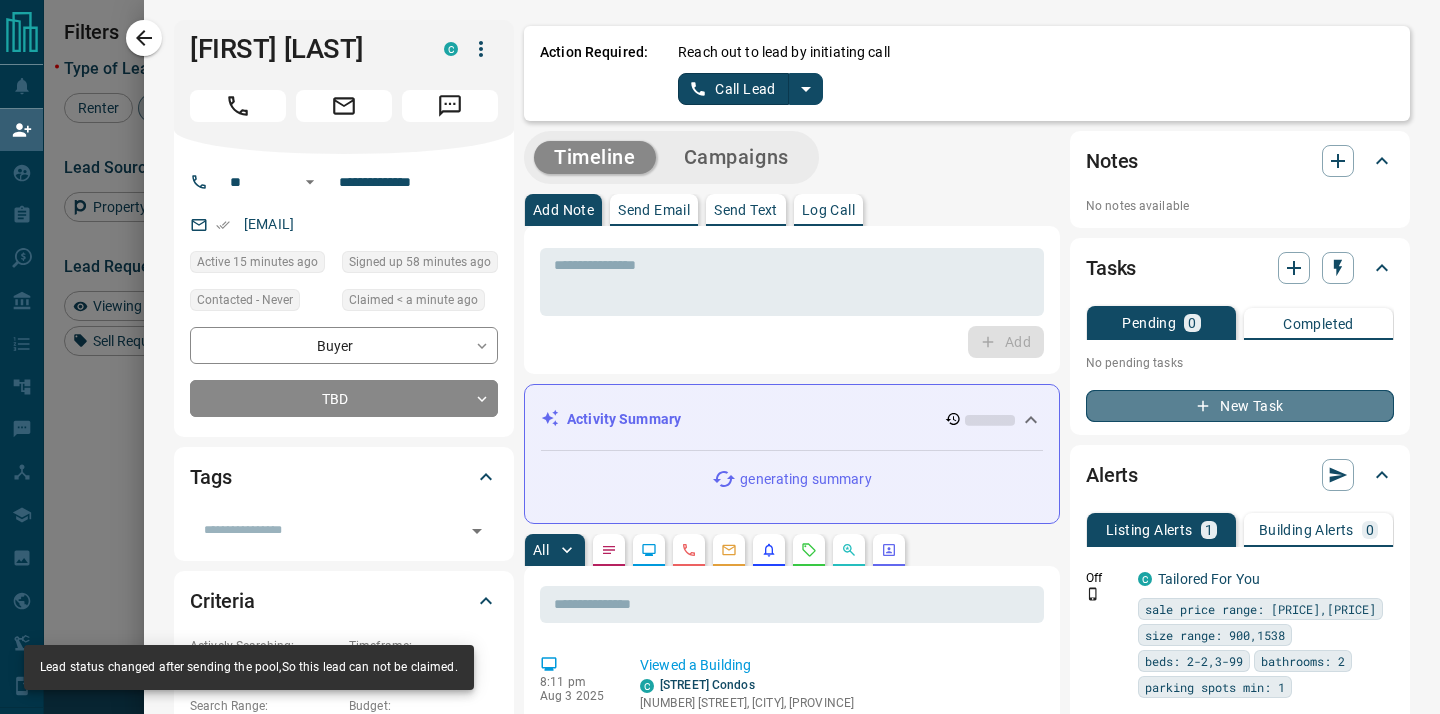 click 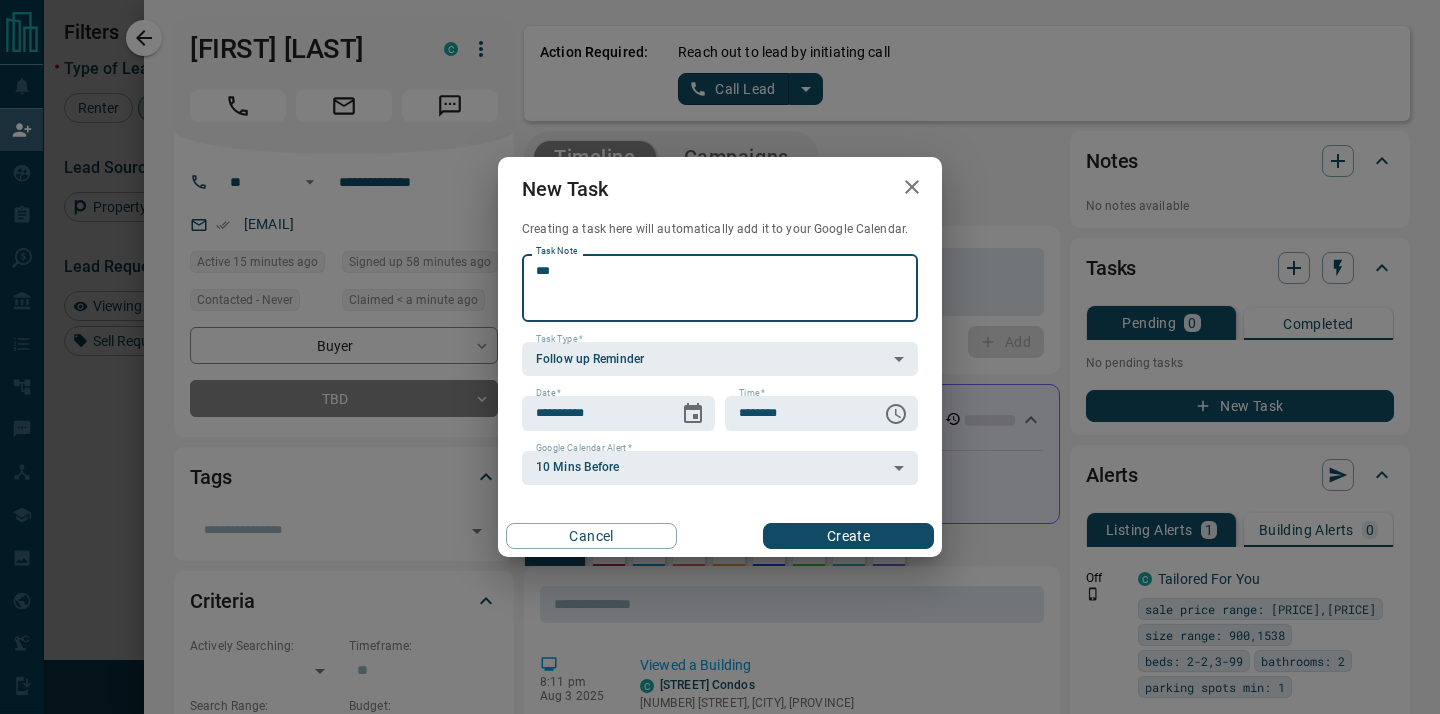 type on "***" 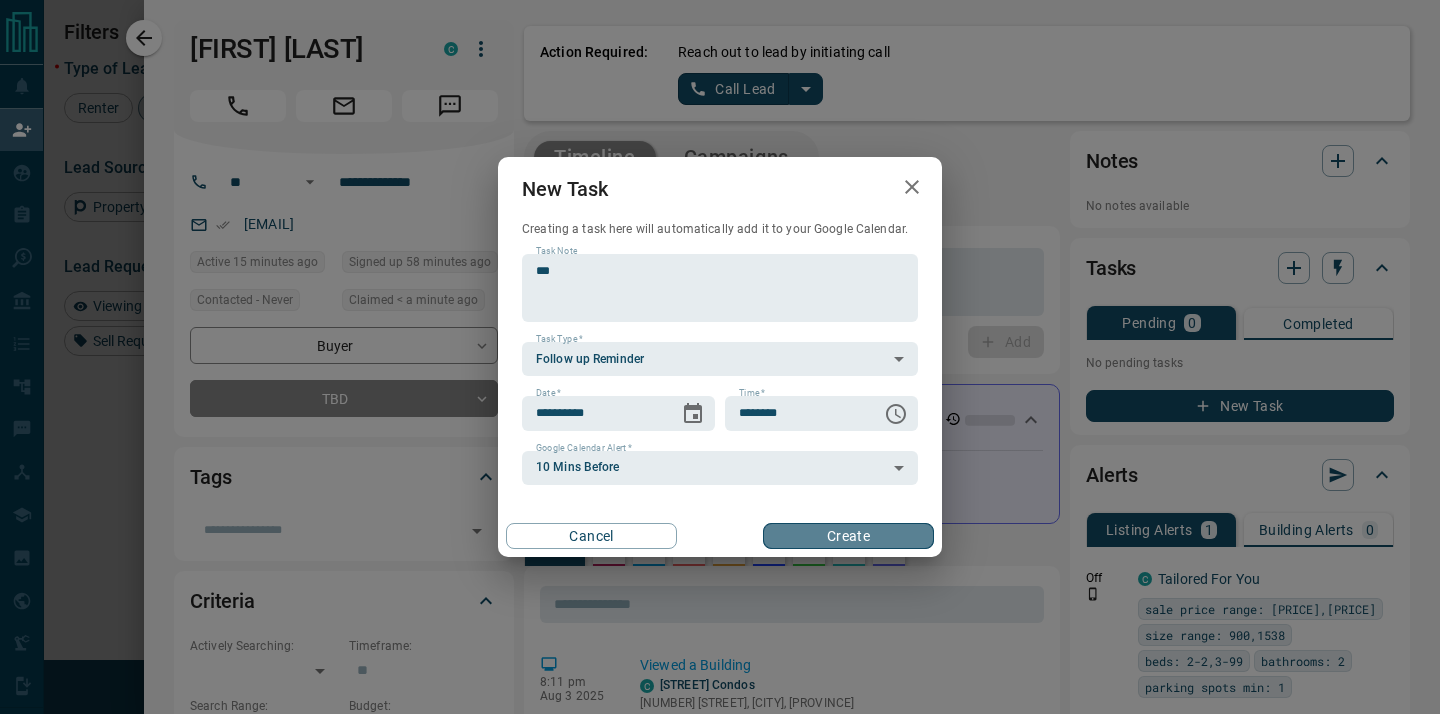 click on "Create" at bounding box center [848, 536] 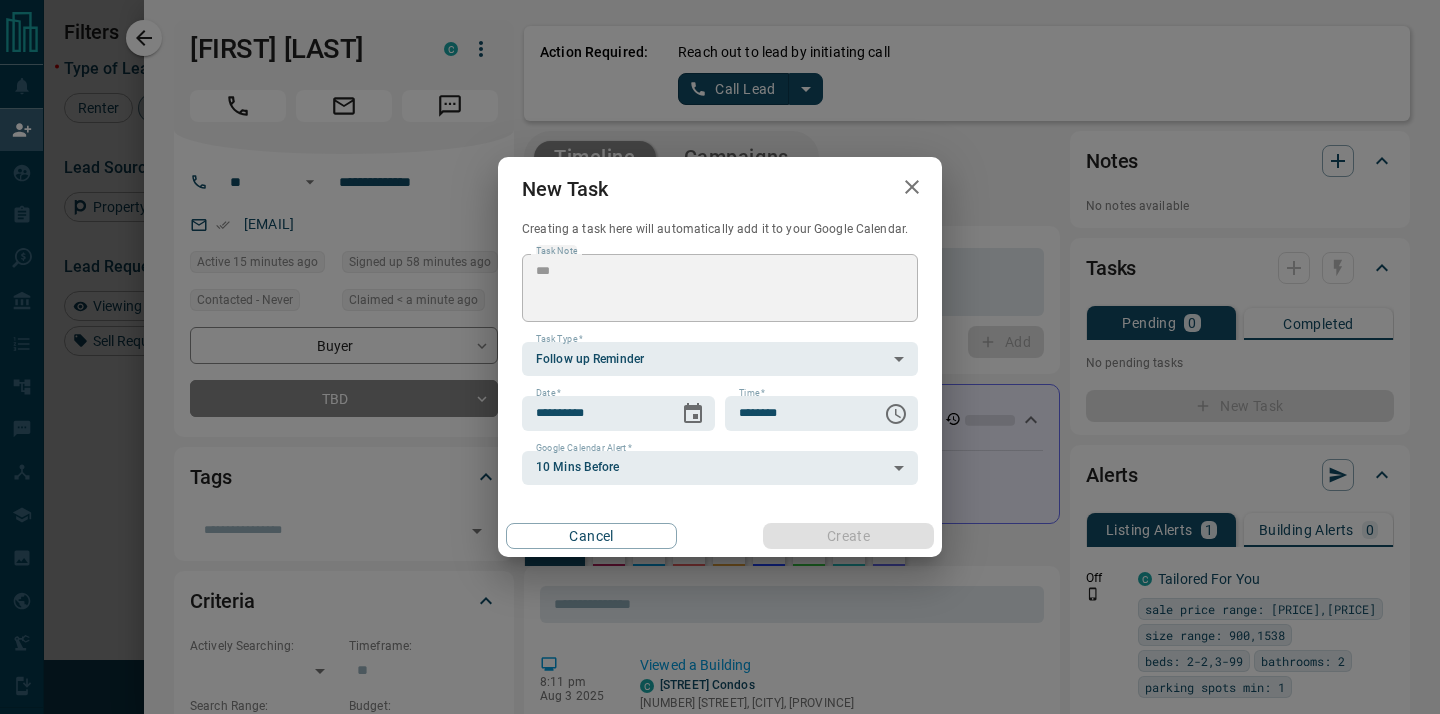 click on "**********" at bounding box center [720, 357] 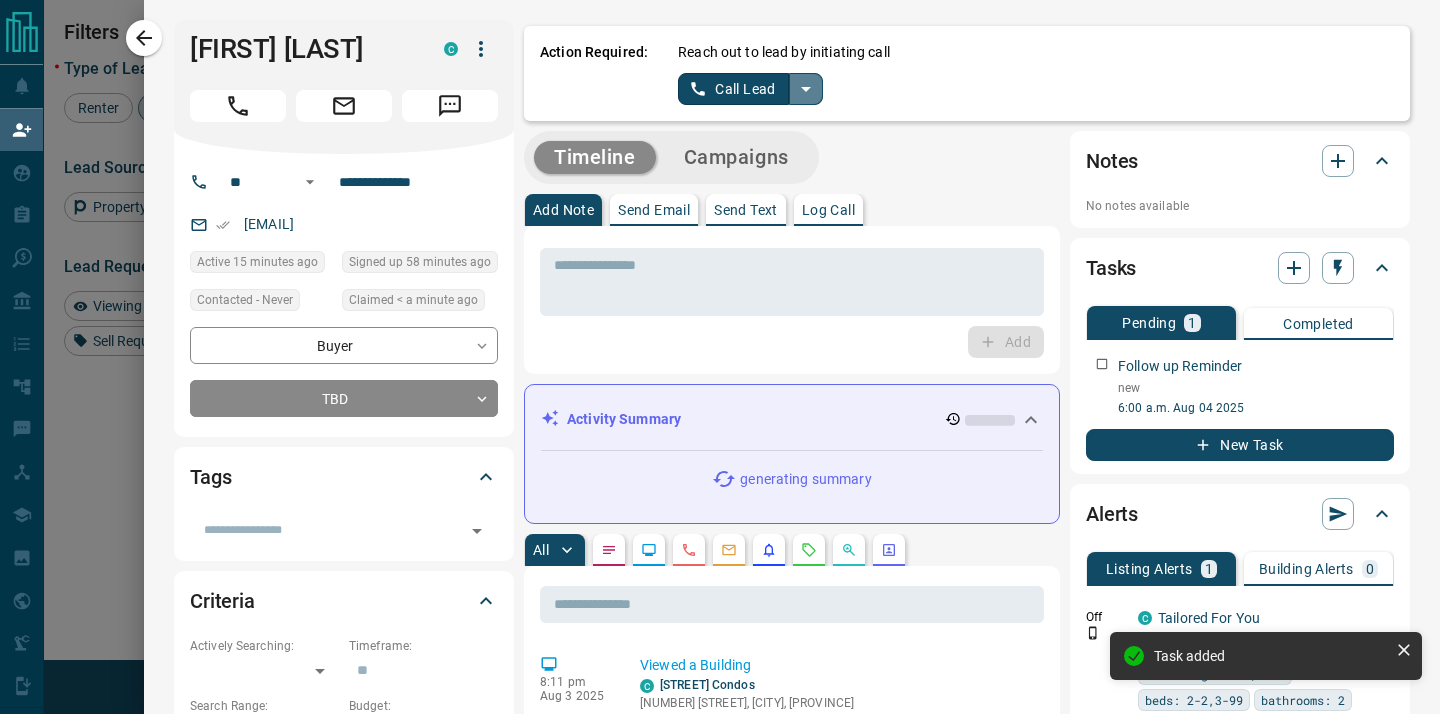 click 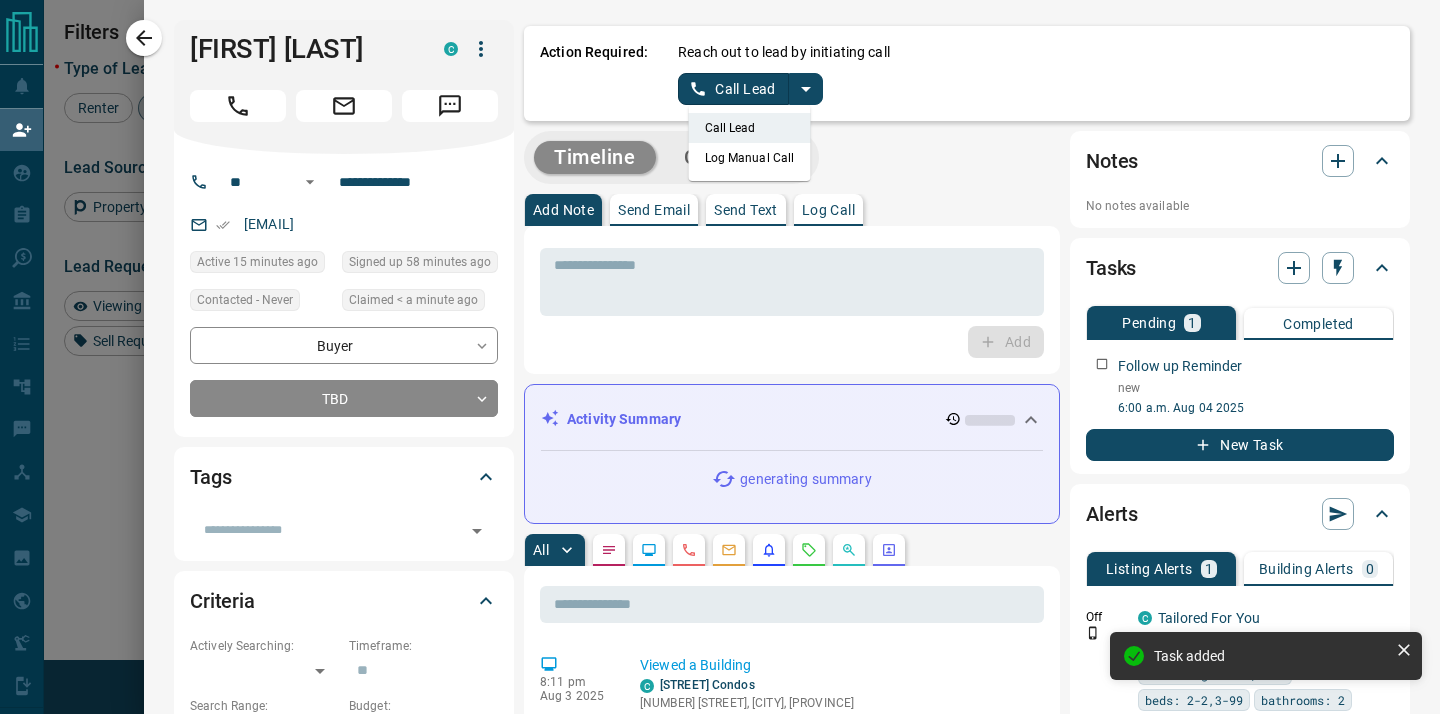 click on "Log Manual Call" at bounding box center (750, 158) 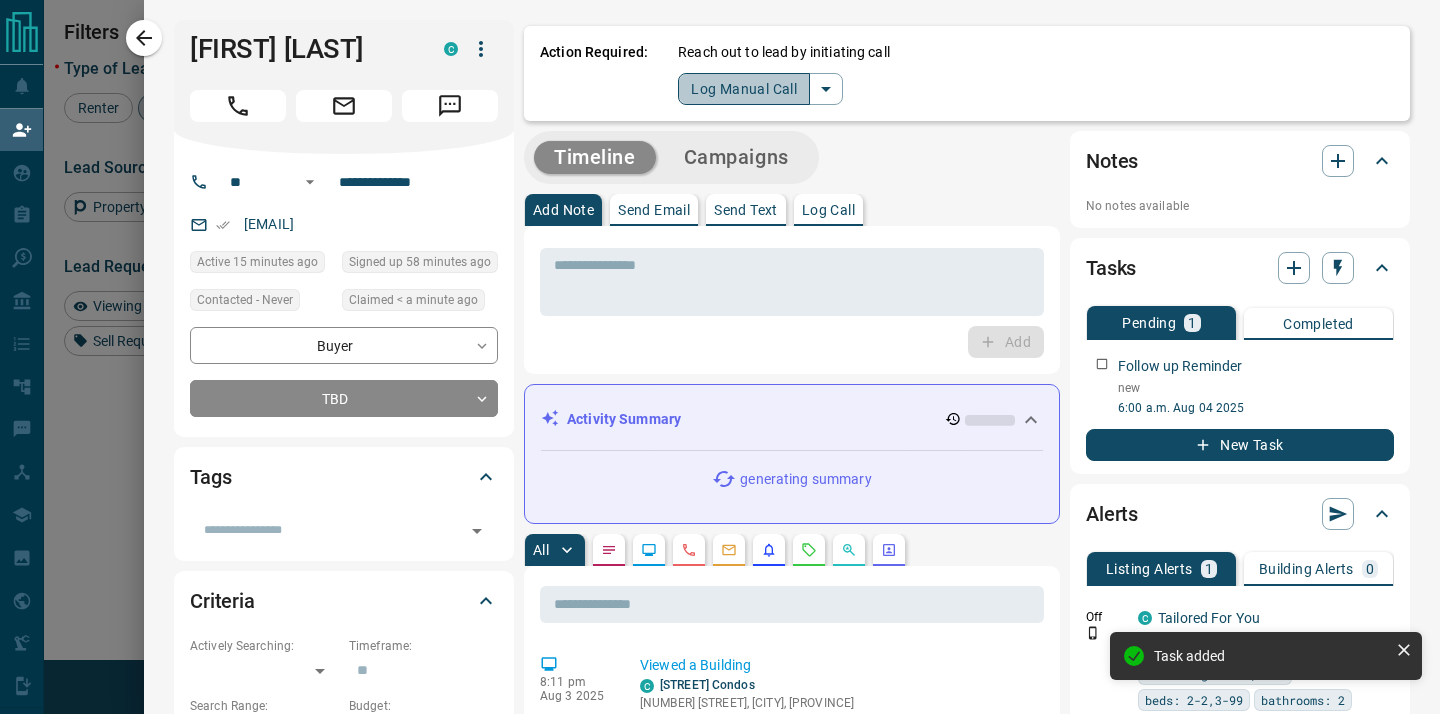 click on "Log Manual Call" at bounding box center (744, 89) 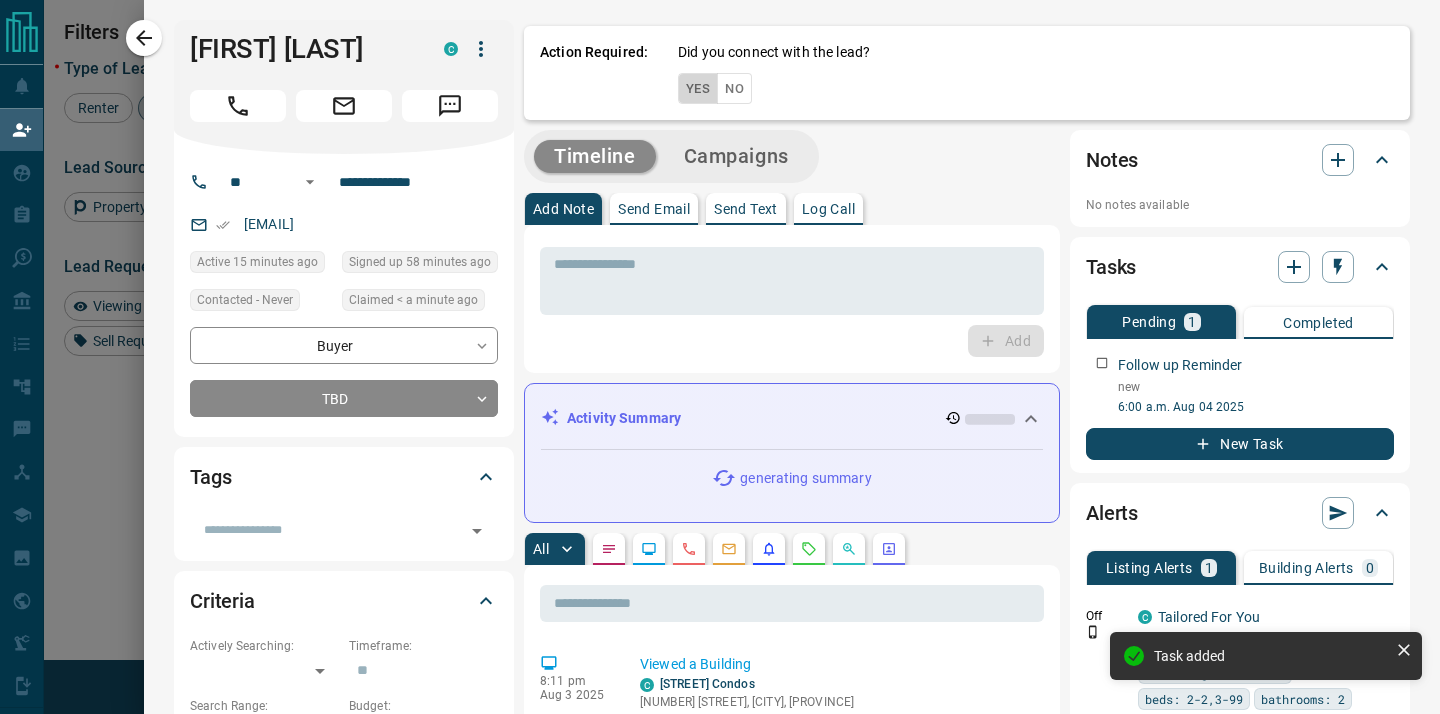 click on "Yes" at bounding box center (698, 88) 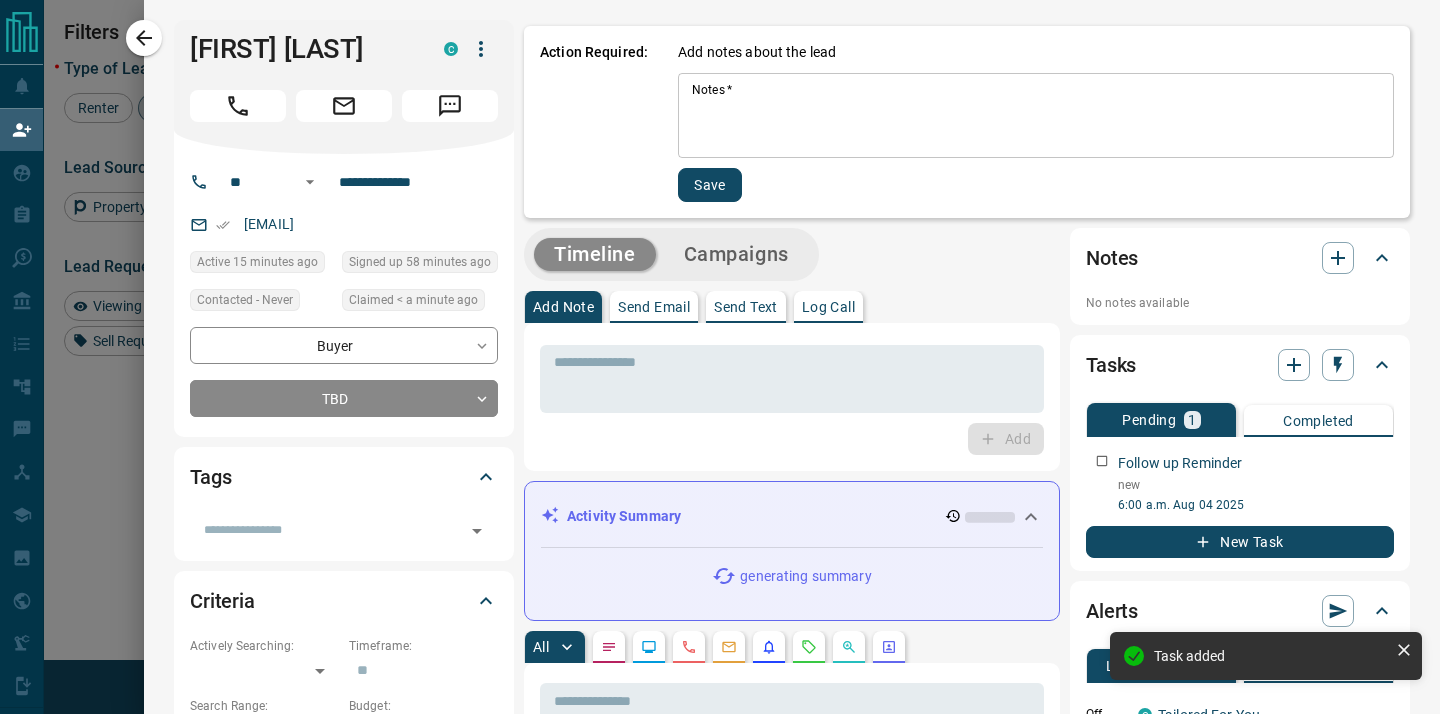 click on "Notes   *" at bounding box center [1036, 116] 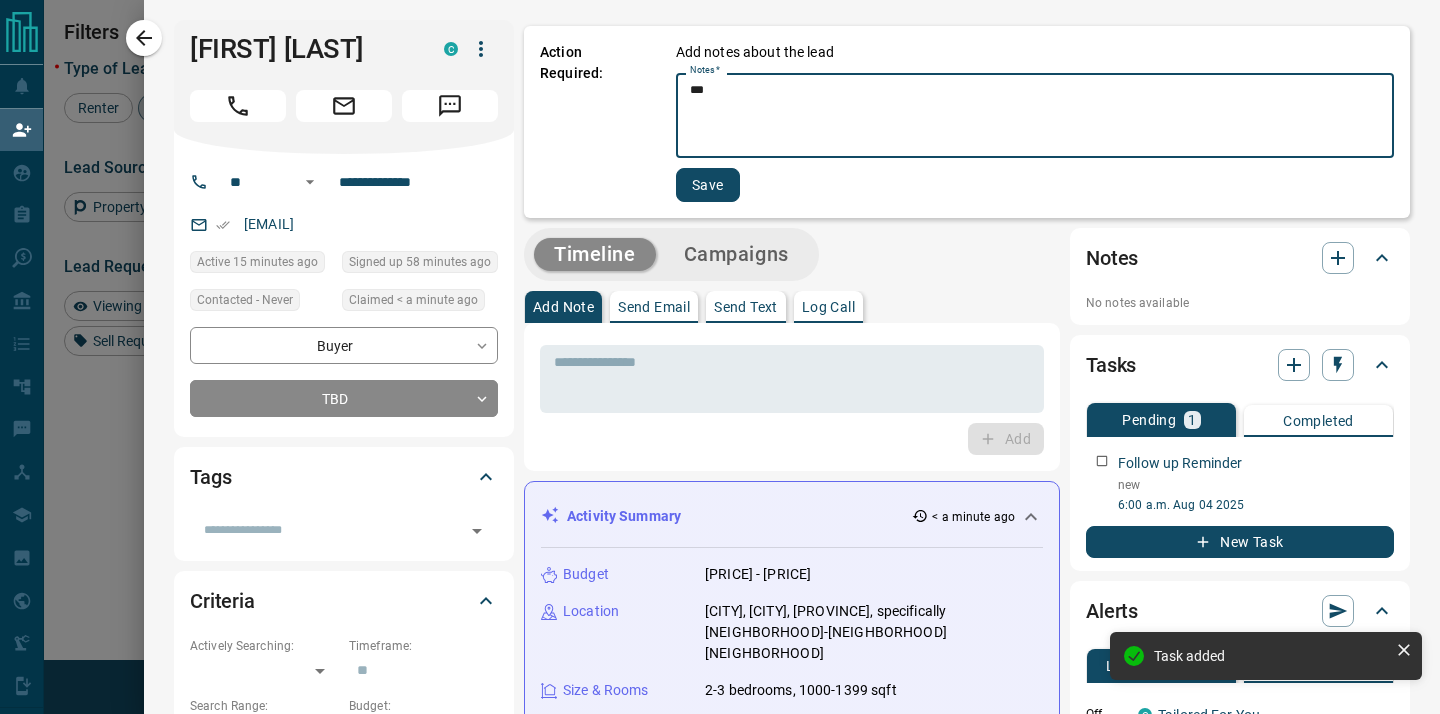 type on "***" 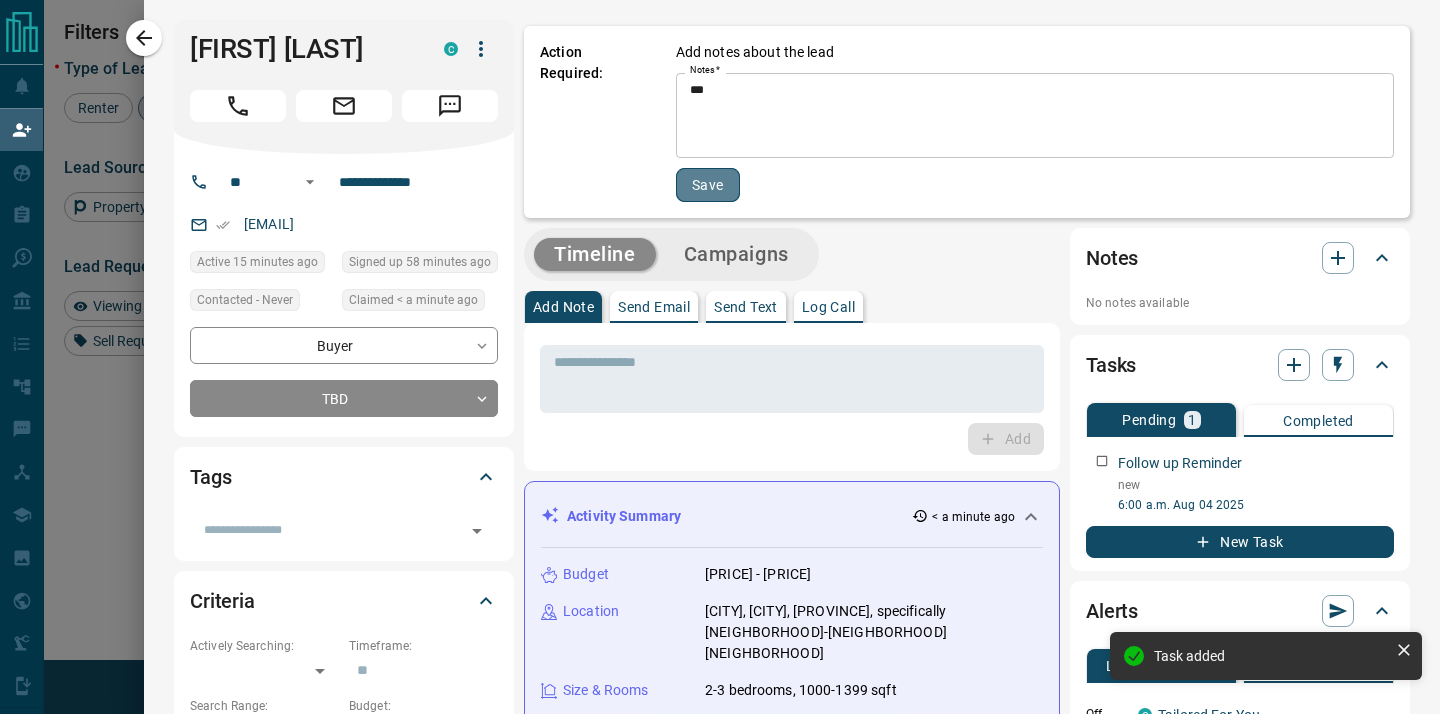 click on "Save" at bounding box center (708, 185) 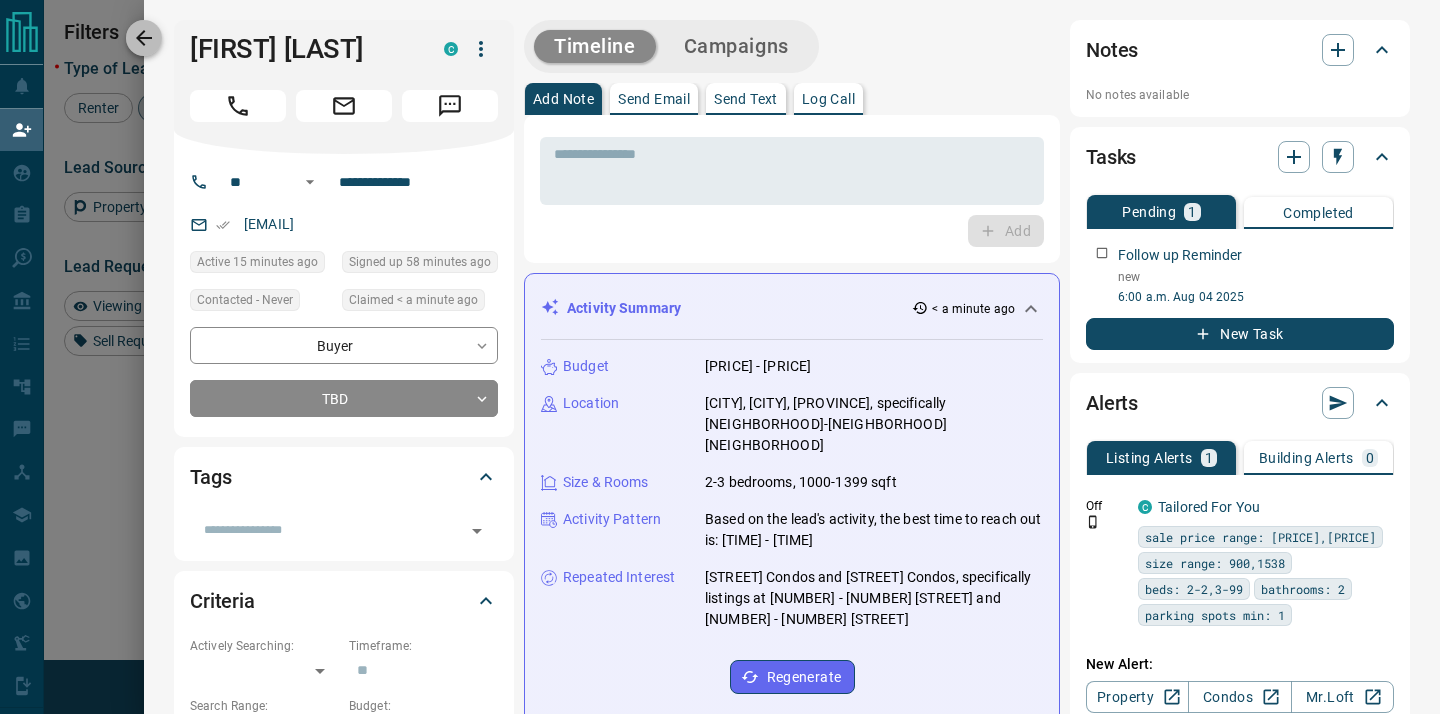 click 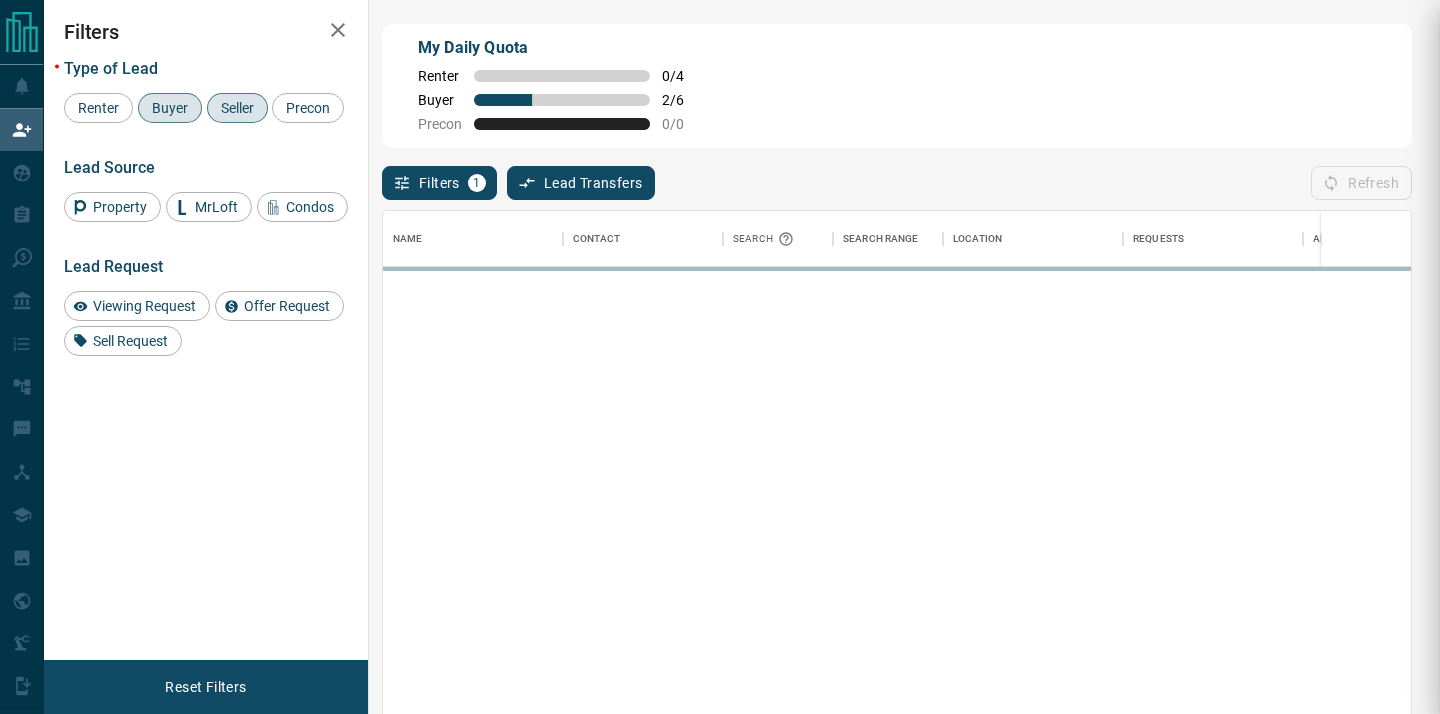 scroll, scrollTop: 1, scrollLeft: 1, axis: both 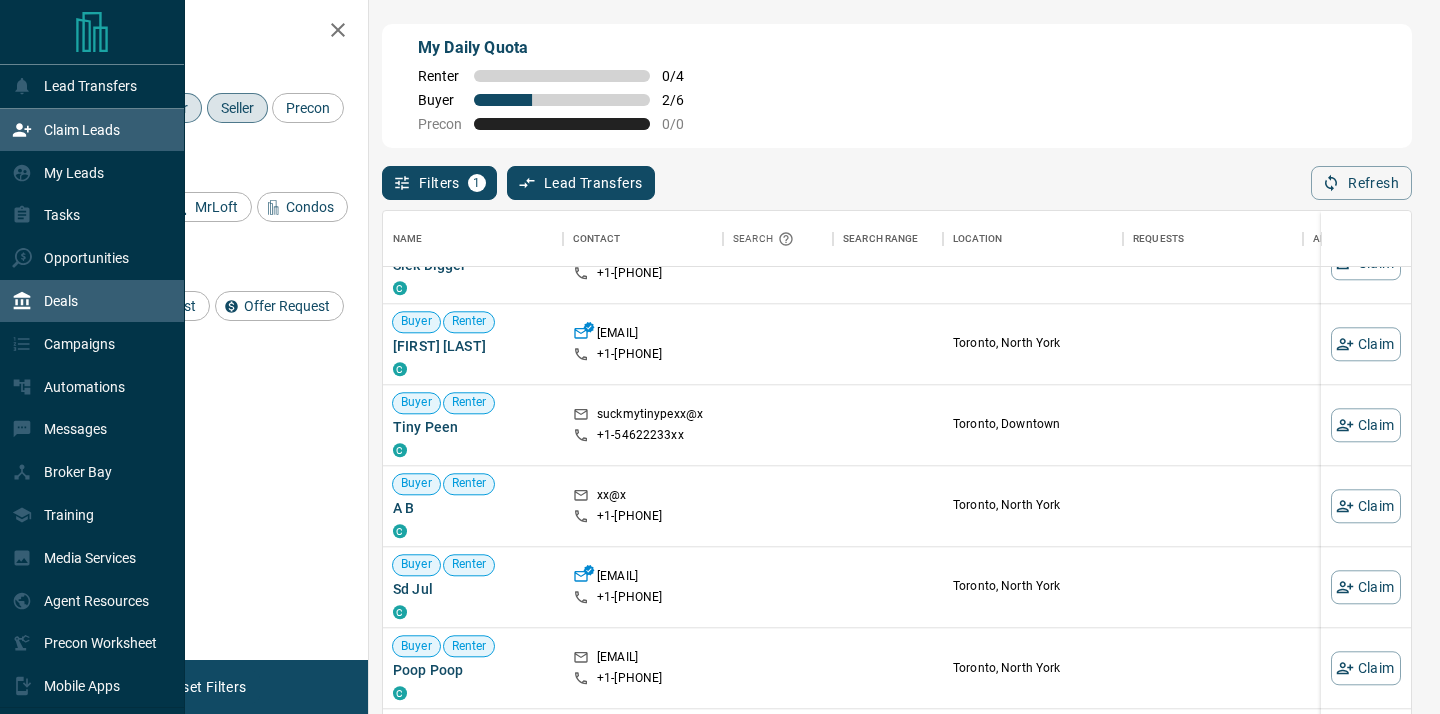 click on "Deals" at bounding box center [92, 301] 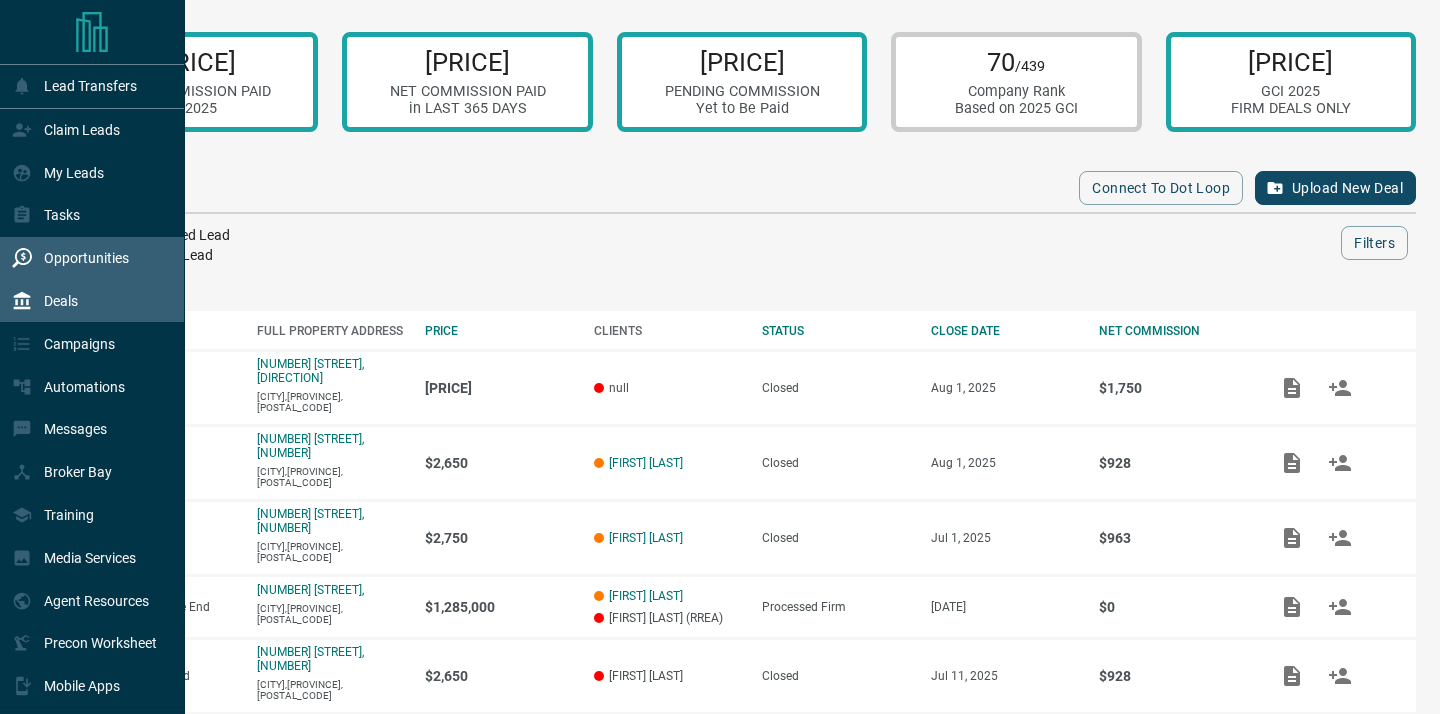 click on "Opportunities" at bounding box center (86, 258) 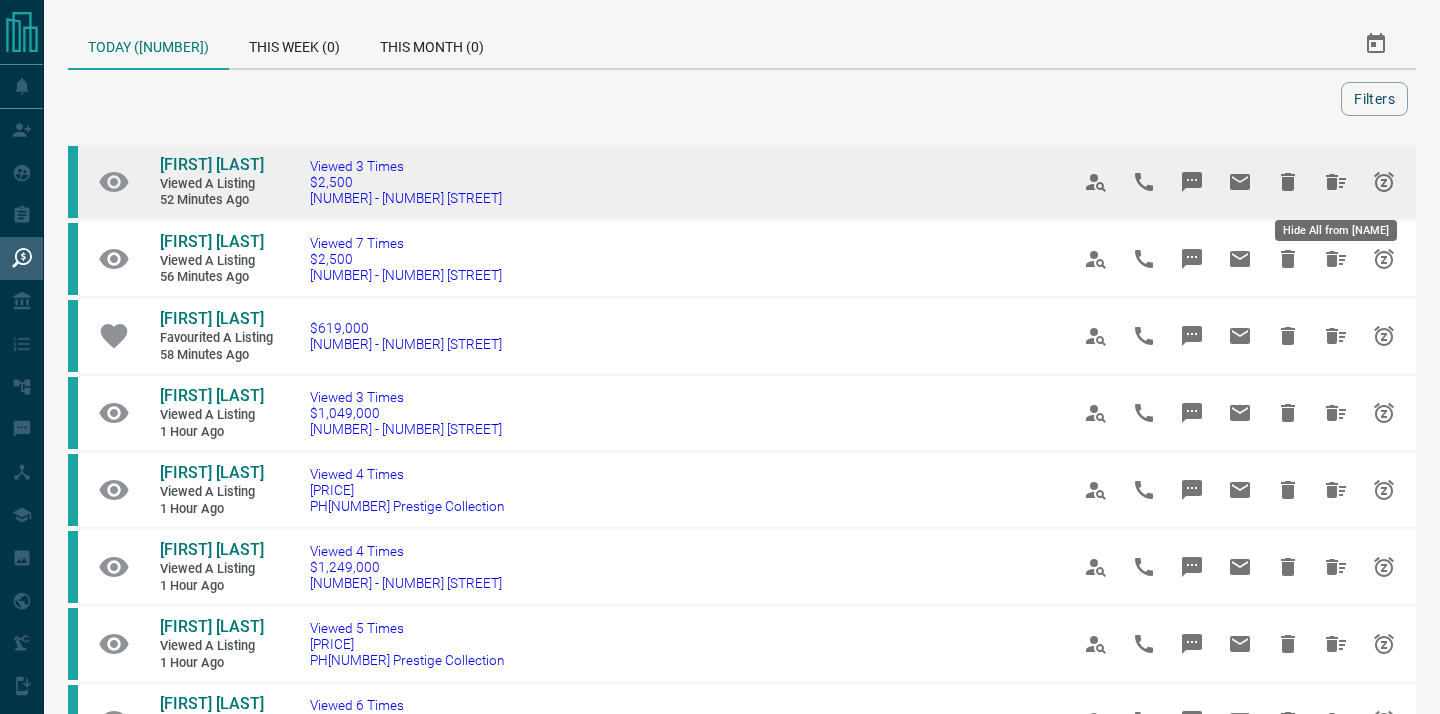 click 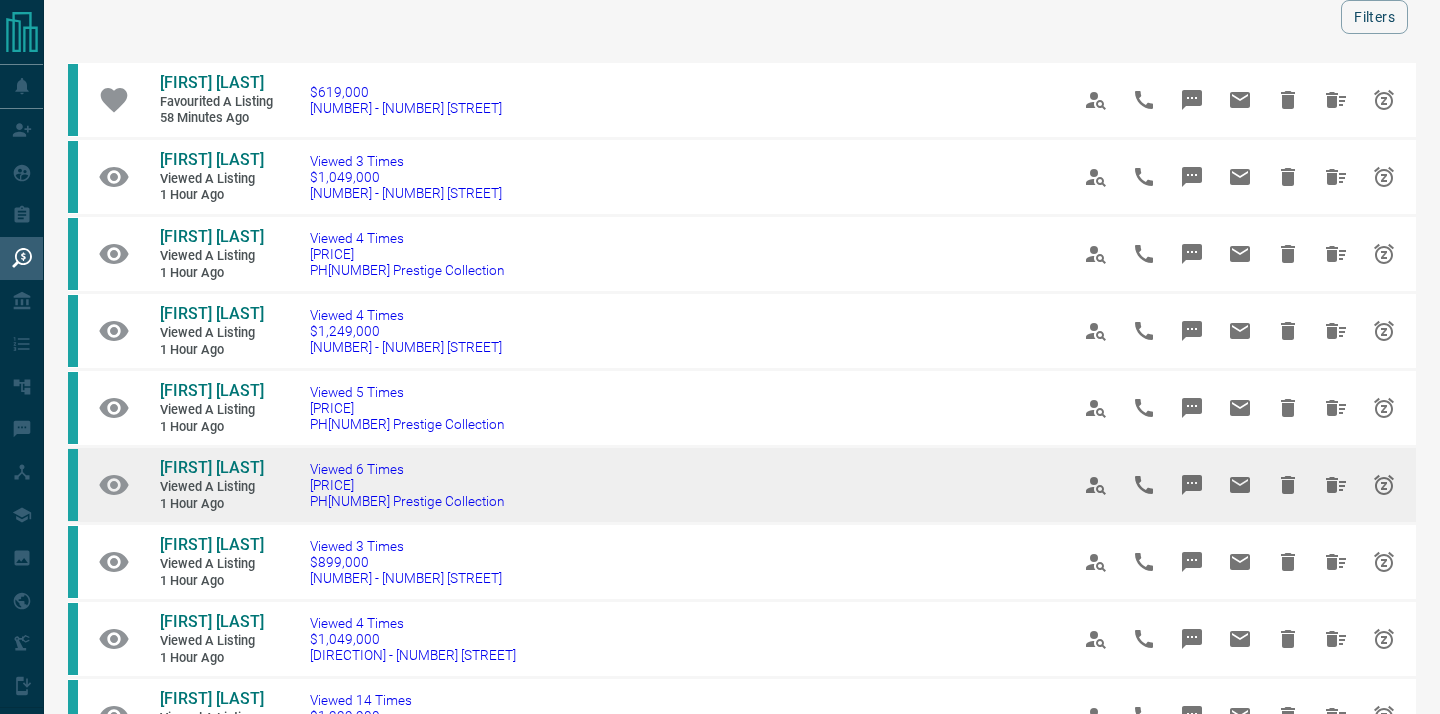 scroll, scrollTop: 71, scrollLeft: 0, axis: vertical 